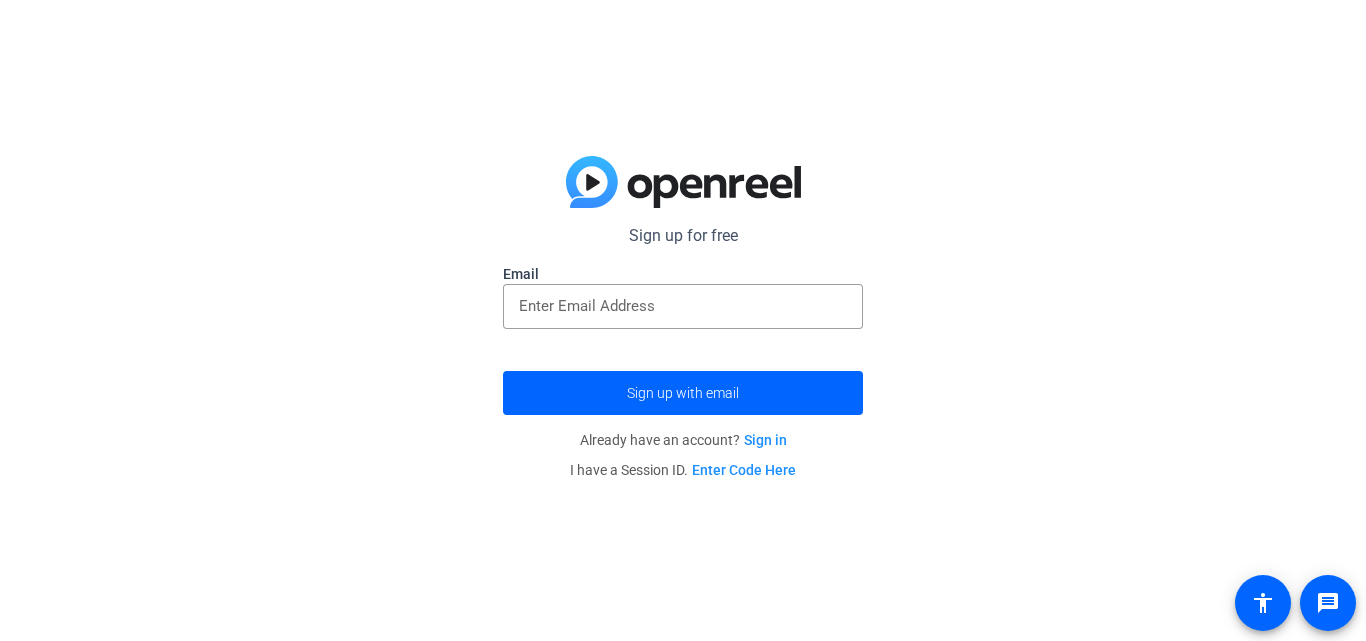 scroll, scrollTop: 0, scrollLeft: 0, axis: both 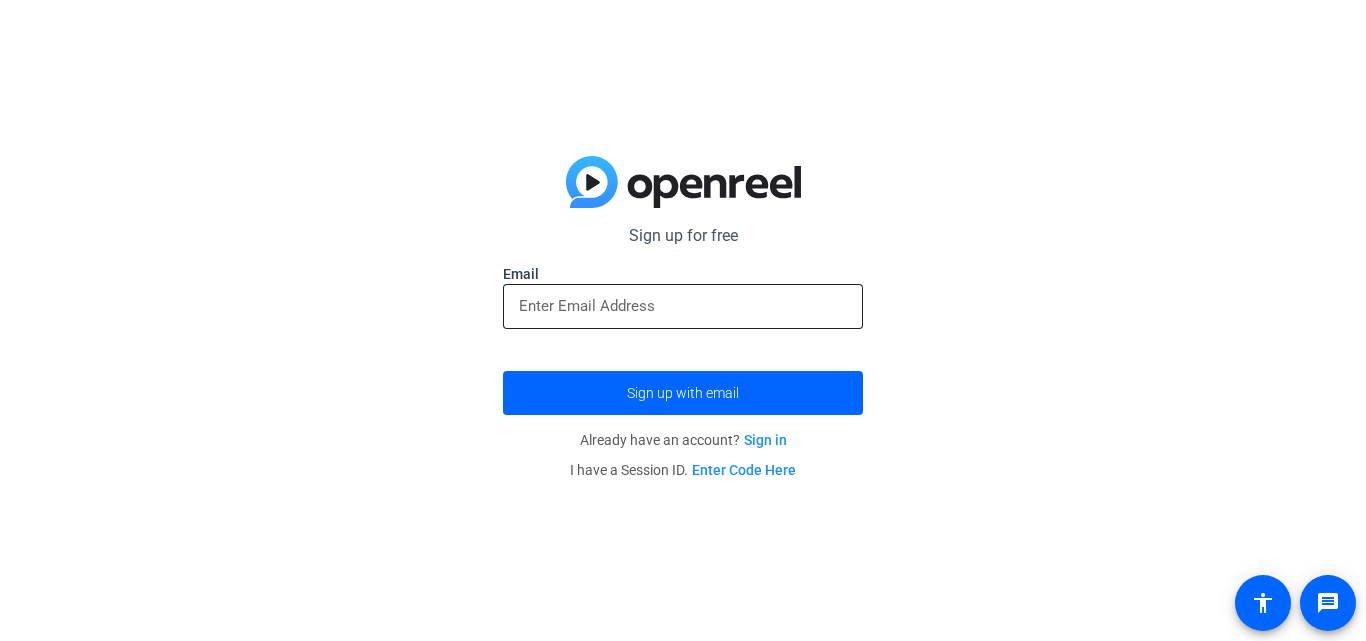 click at bounding box center [683, 306] 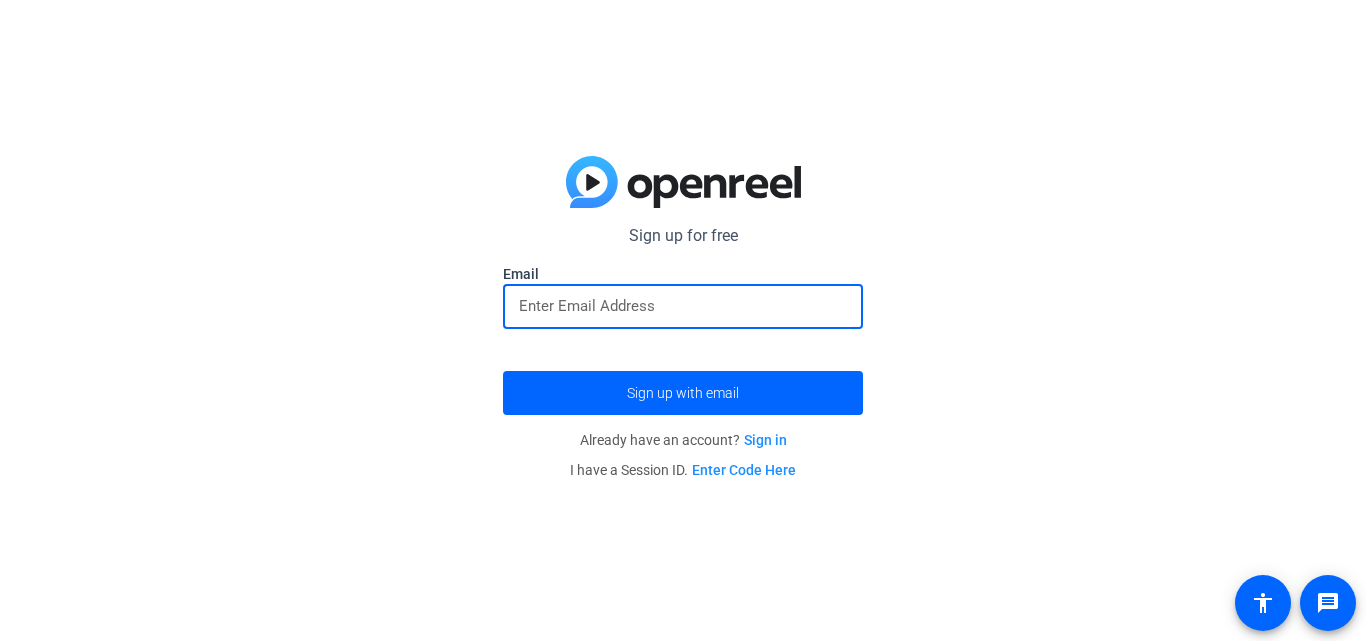 paste on "[EMAIL]" 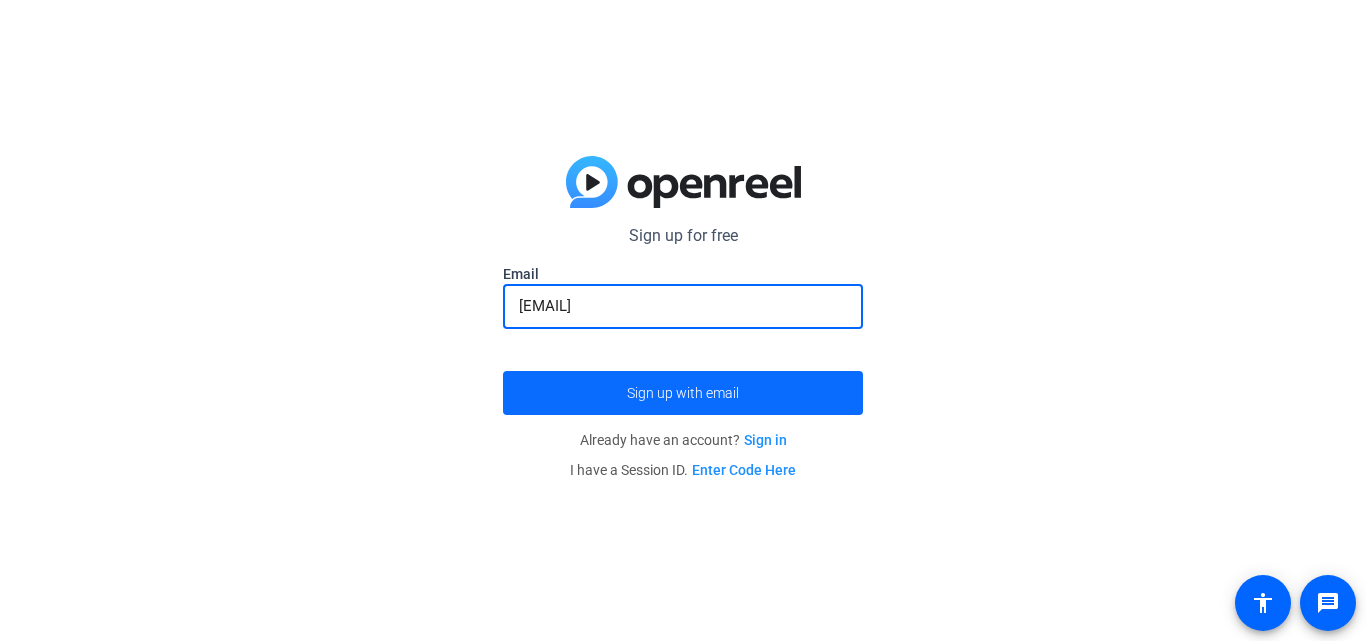 type on "[EMAIL]" 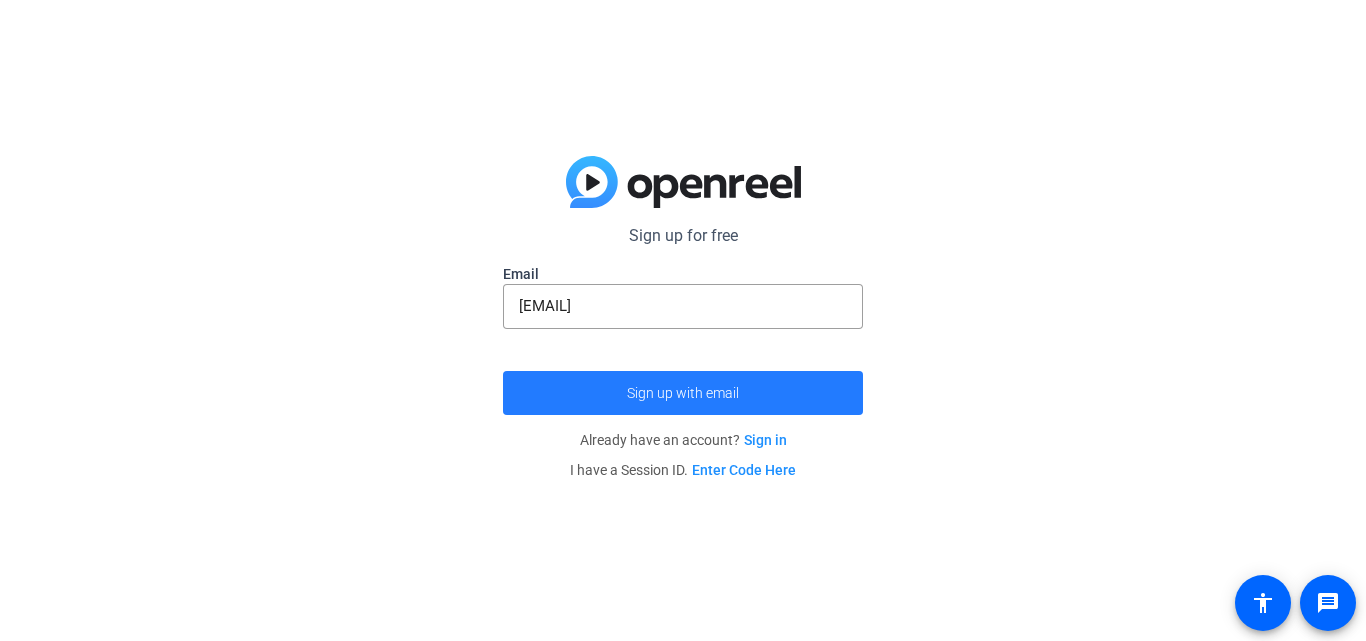 click on "Sign up with email" 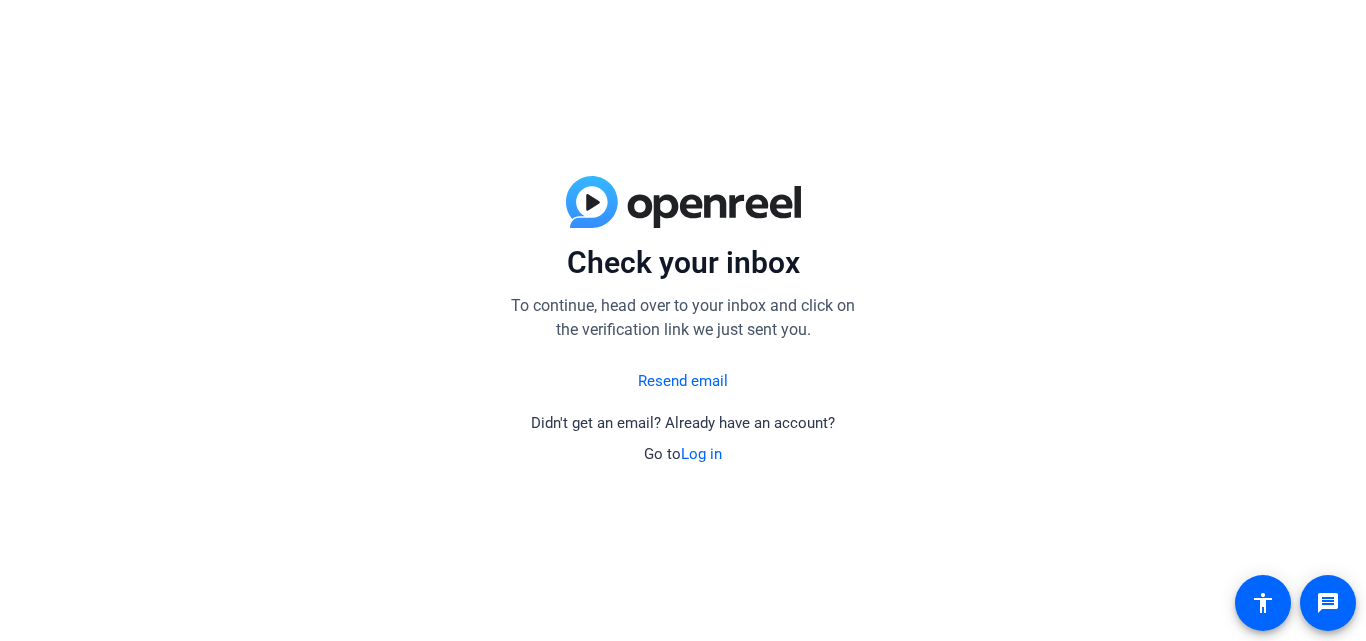 click on "Resend email" 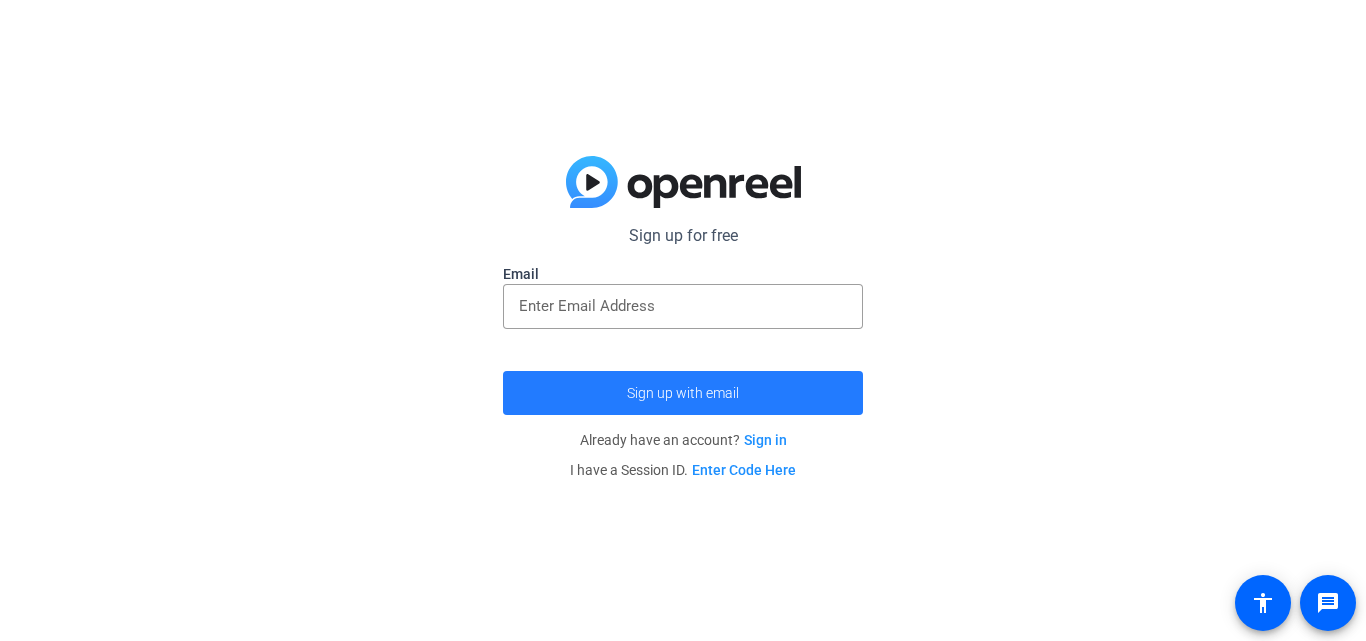 click on "Sign up with email" 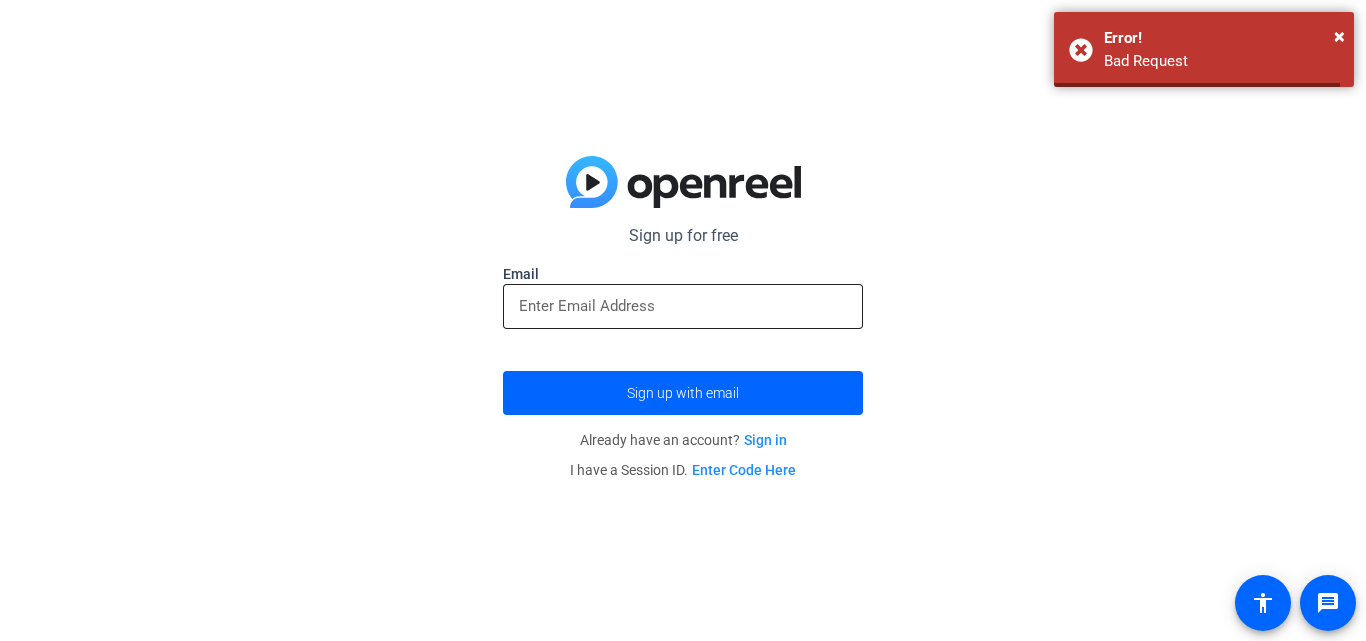 click at bounding box center [683, 306] 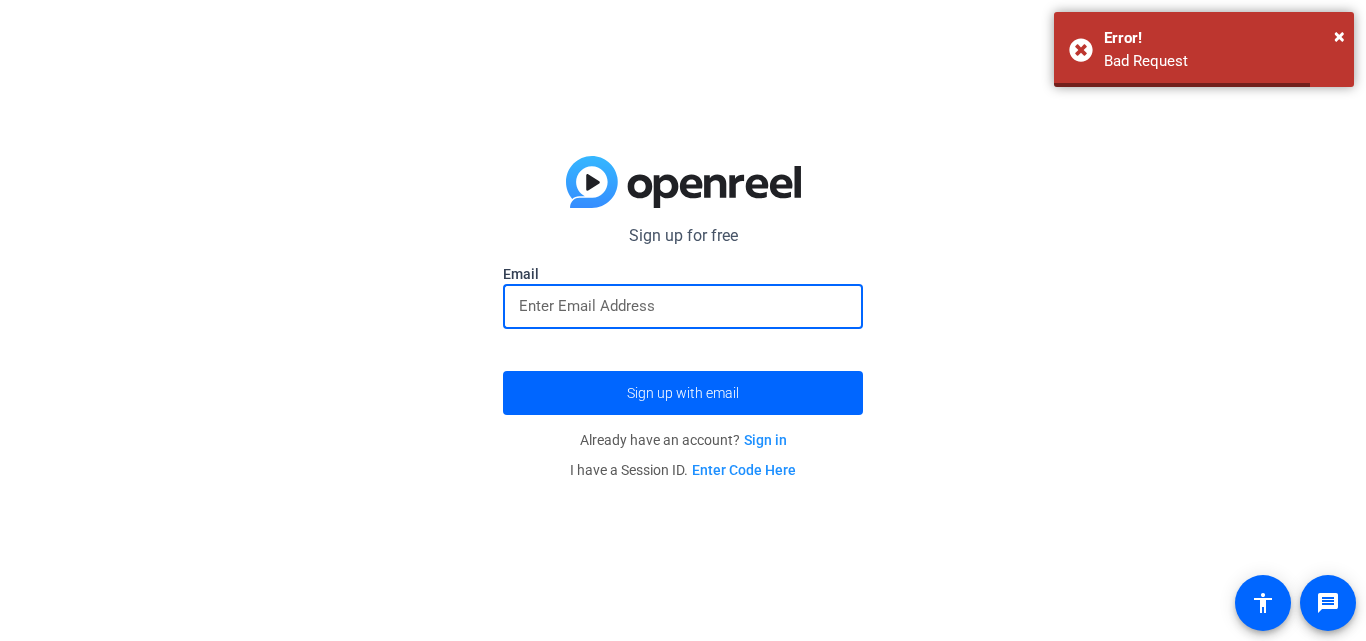 paste on "[EMAIL]" 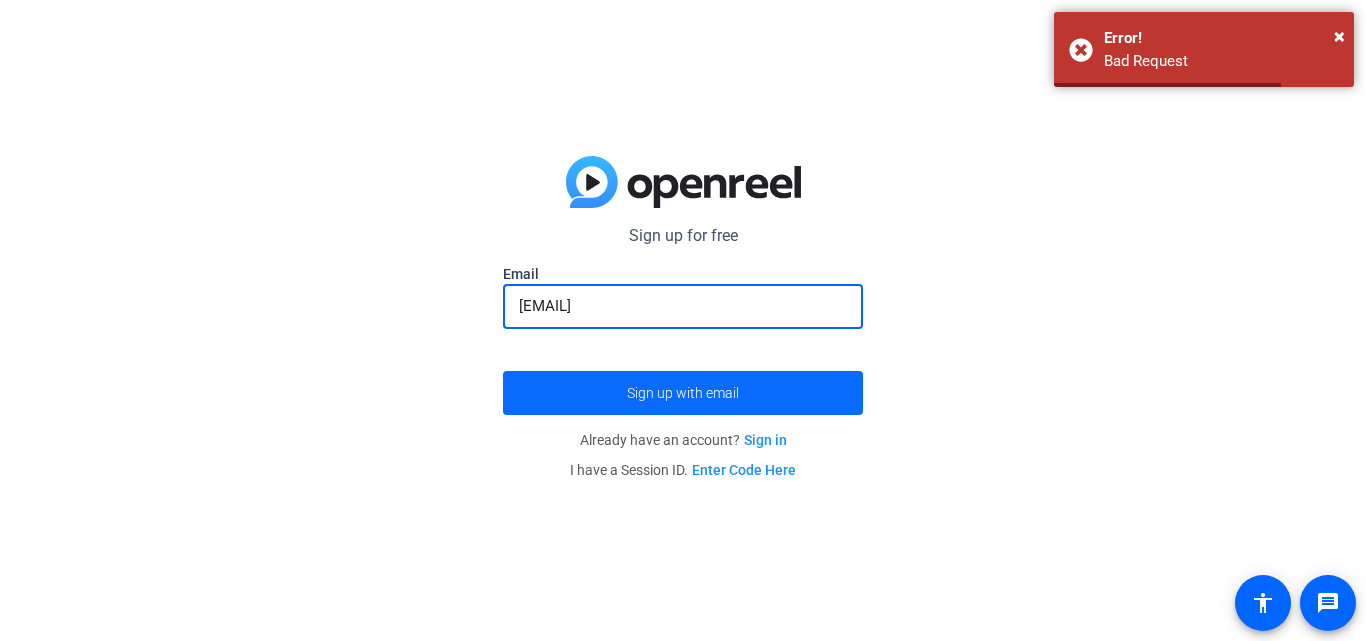 type on "[EMAIL]" 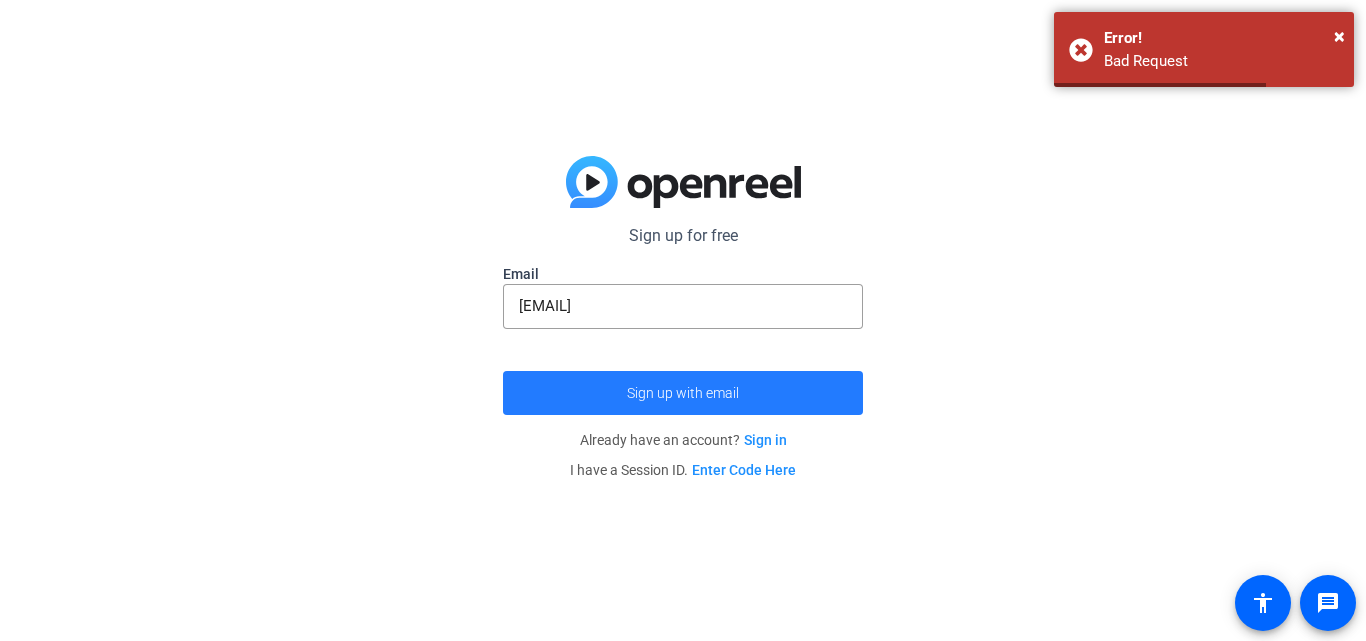 click 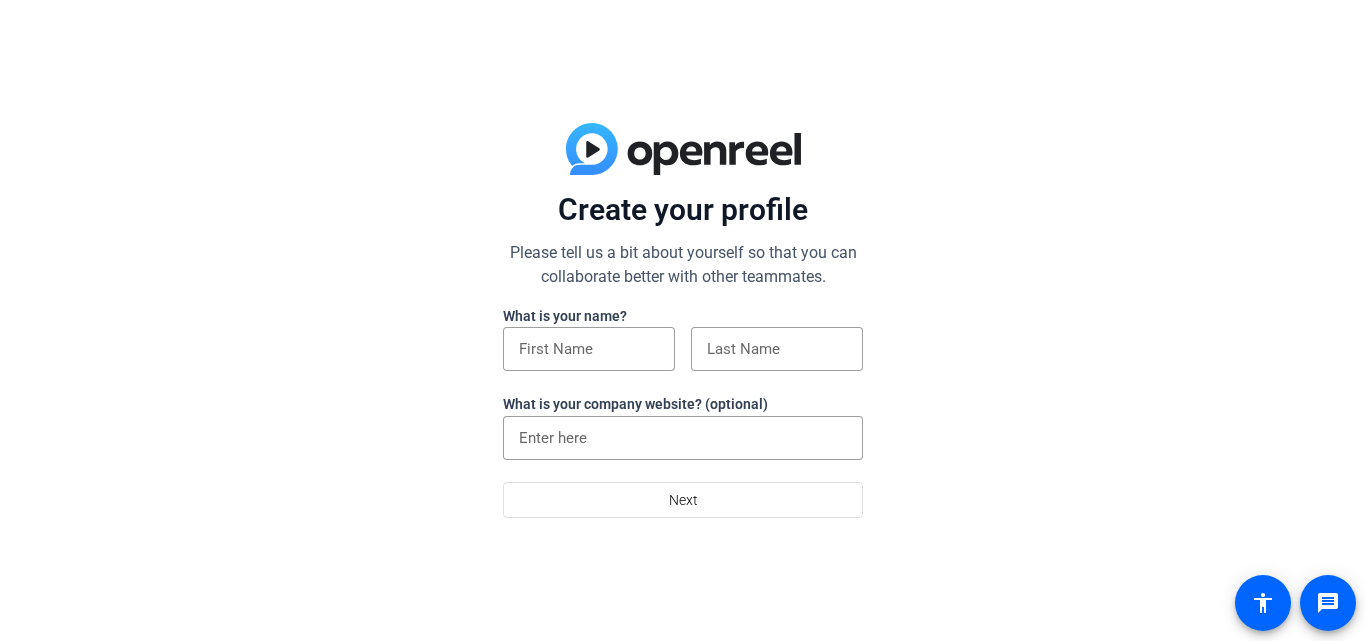 scroll, scrollTop: 0, scrollLeft: 0, axis: both 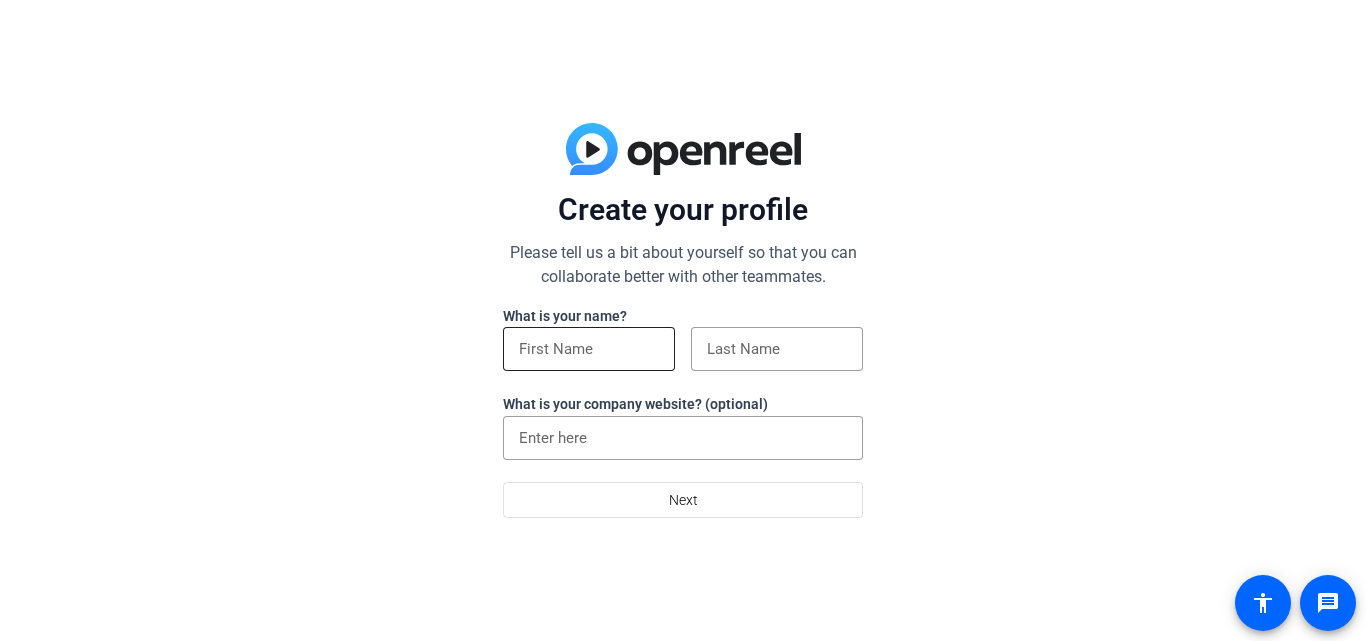 click at bounding box center (589, 349) 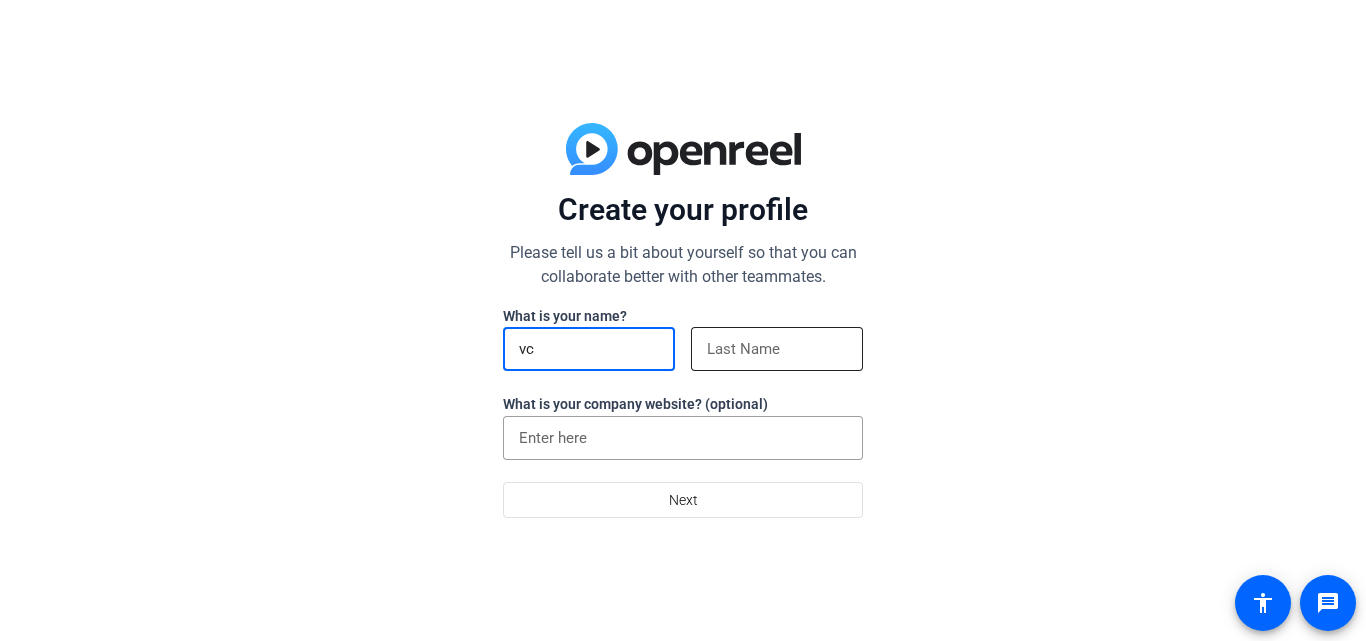 type on "vc" 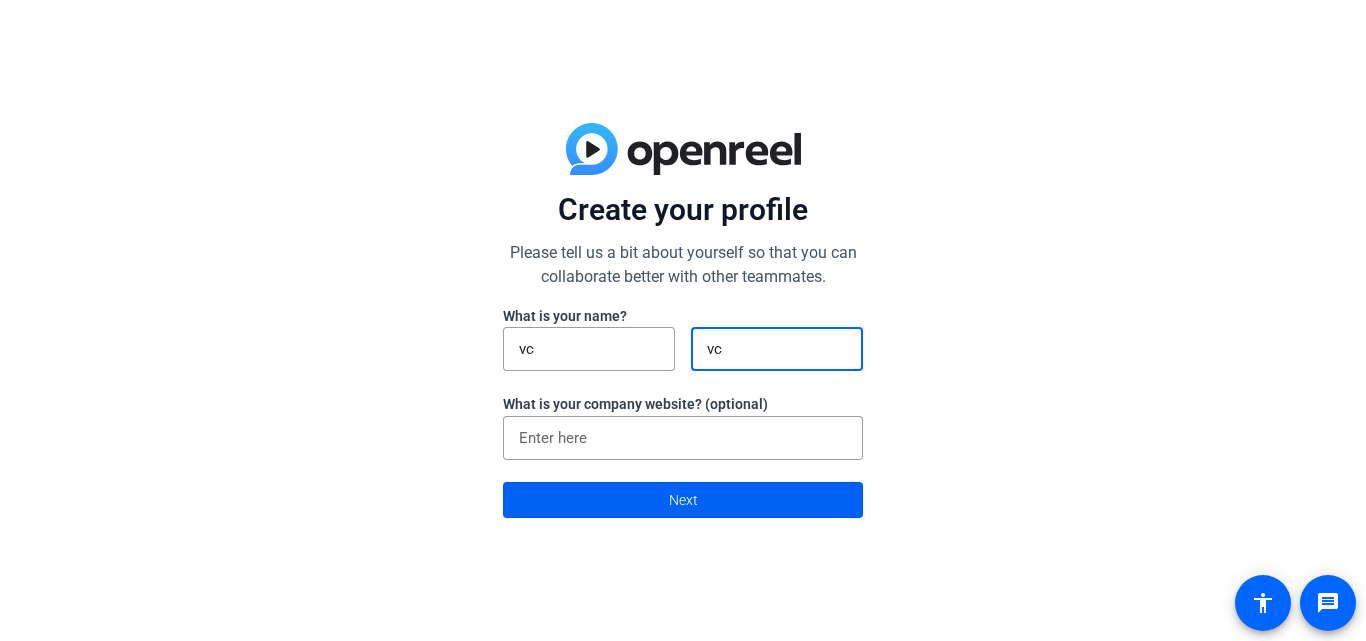 type on "vc" 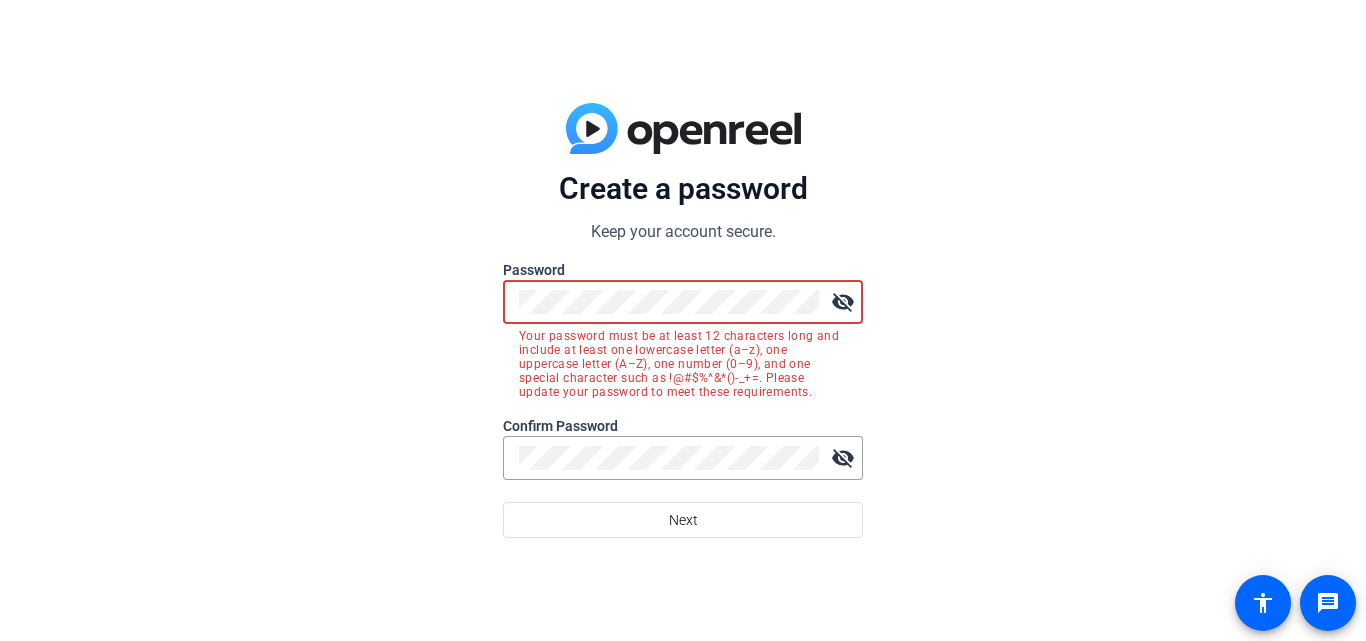 click on "Create a password Keep your account secure. Password visibility_off Your password must be at least 12 characters long and include at least one lowercase letter (a–z), one uppercase letter (A–Z), one number (0–9), and one special character such as !@#$%^&*()-_+=. Please update your password to meet these requirements. Confirm Password visibility_off  Next" 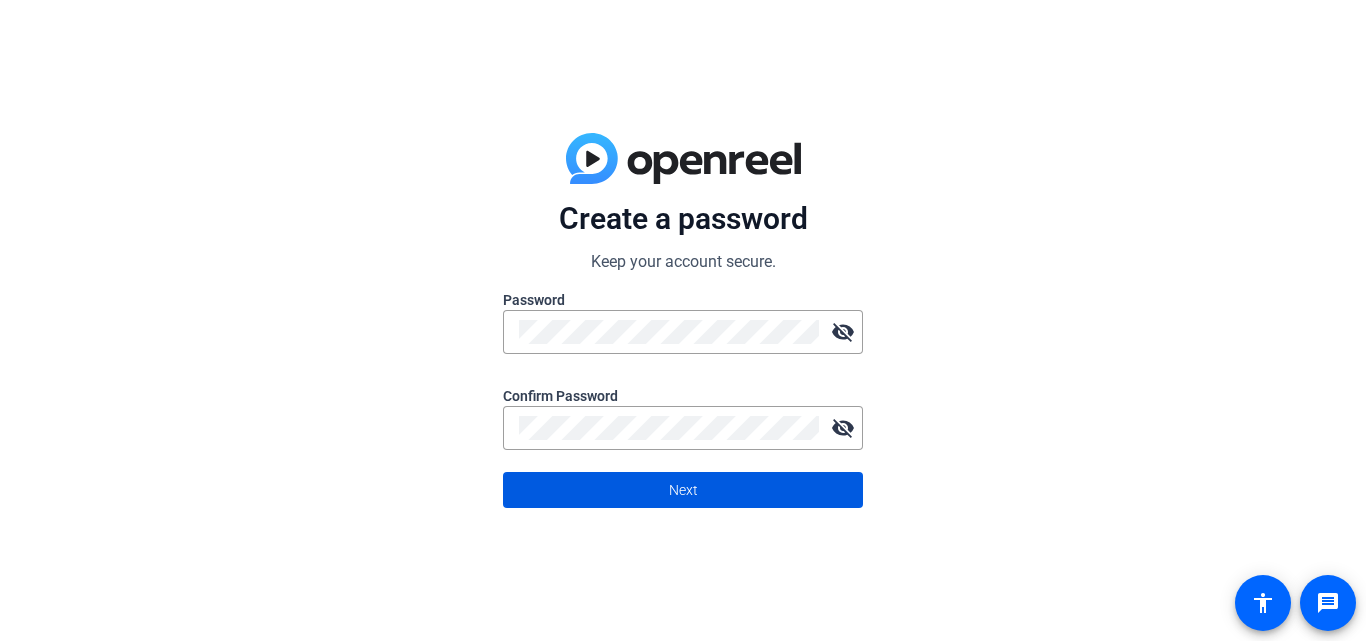 click 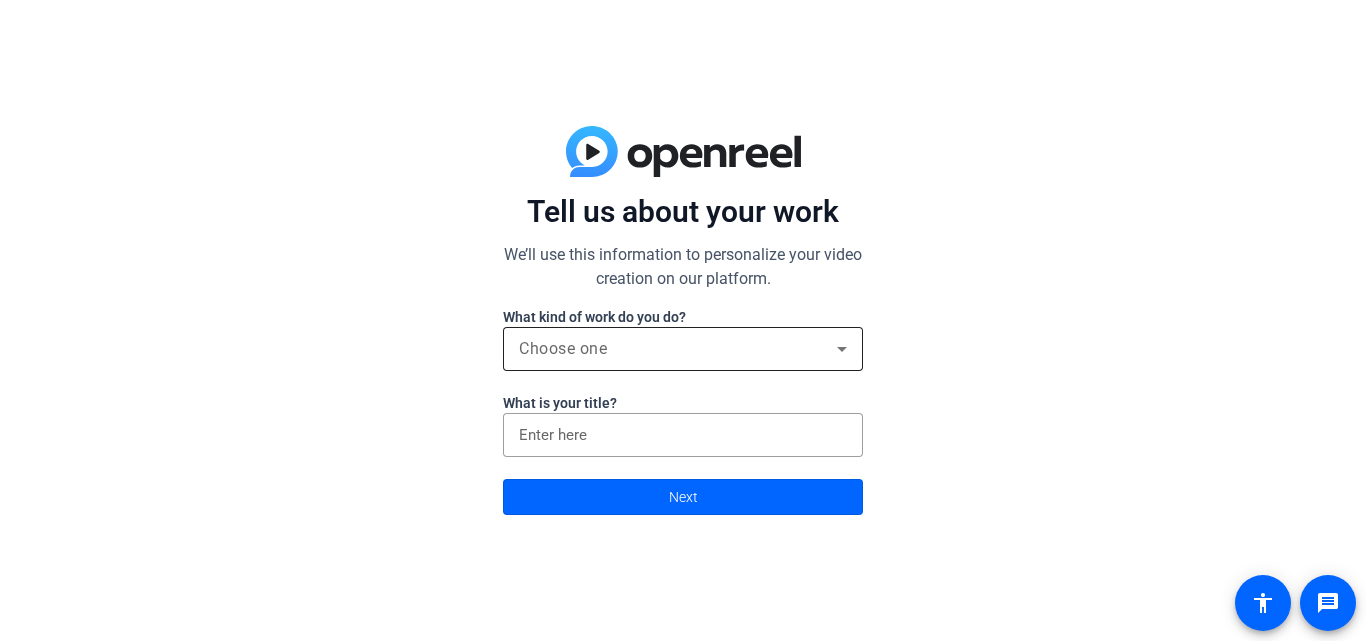 click on "Choose one" at bounding box center (563, 348) 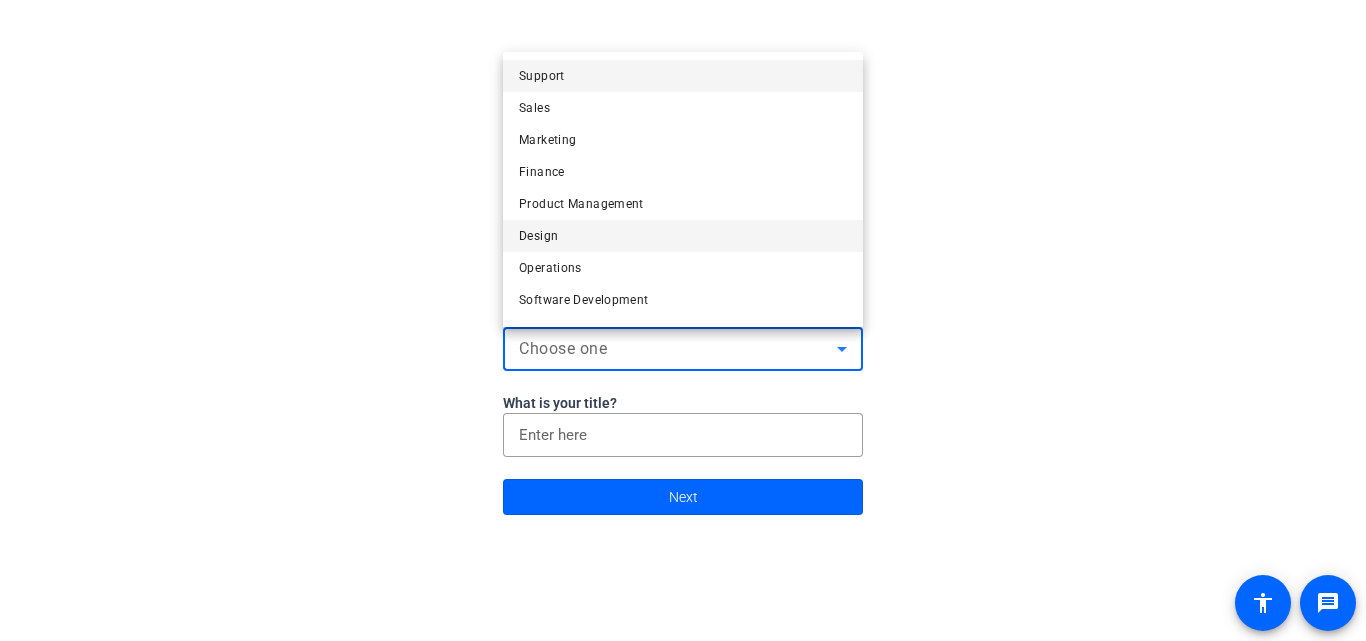 click on "Design" at bounding box center (683, 236) 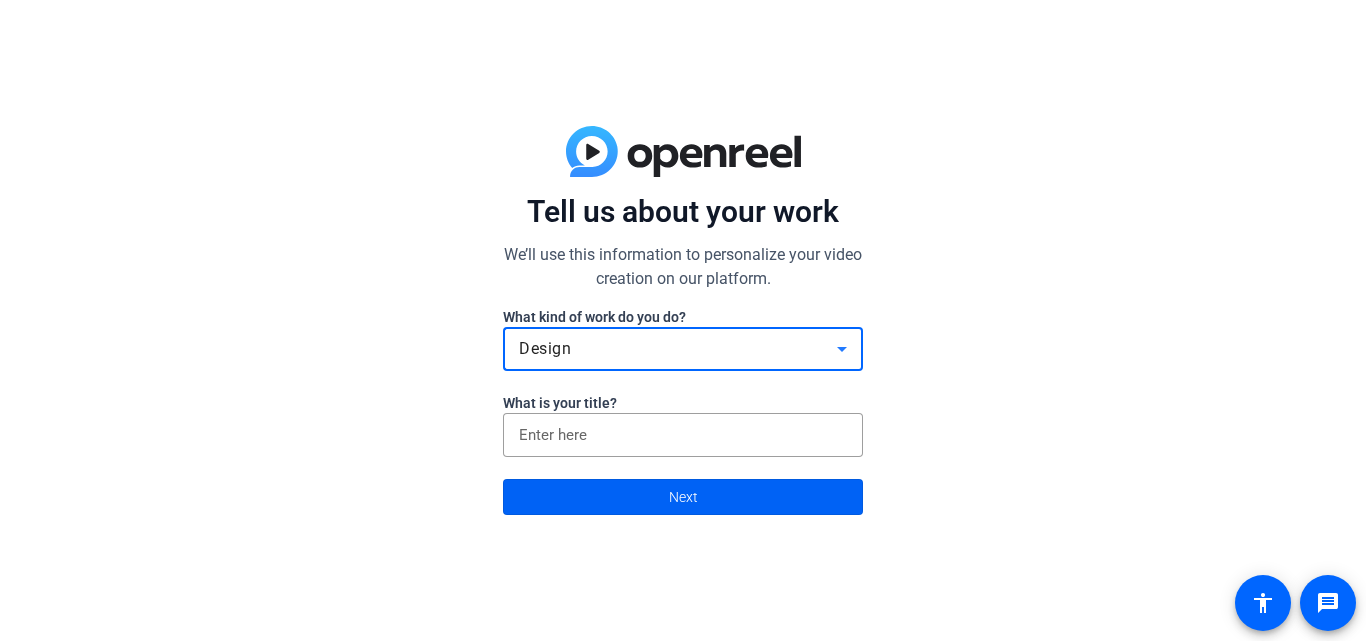 click 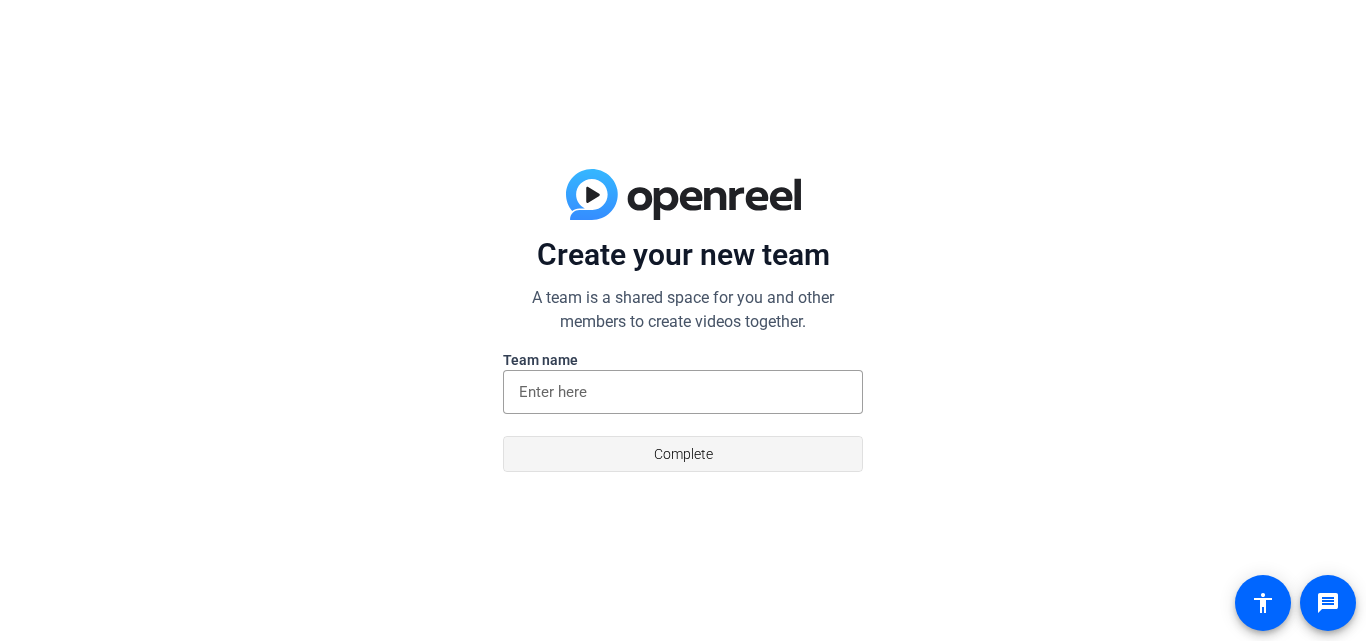 click 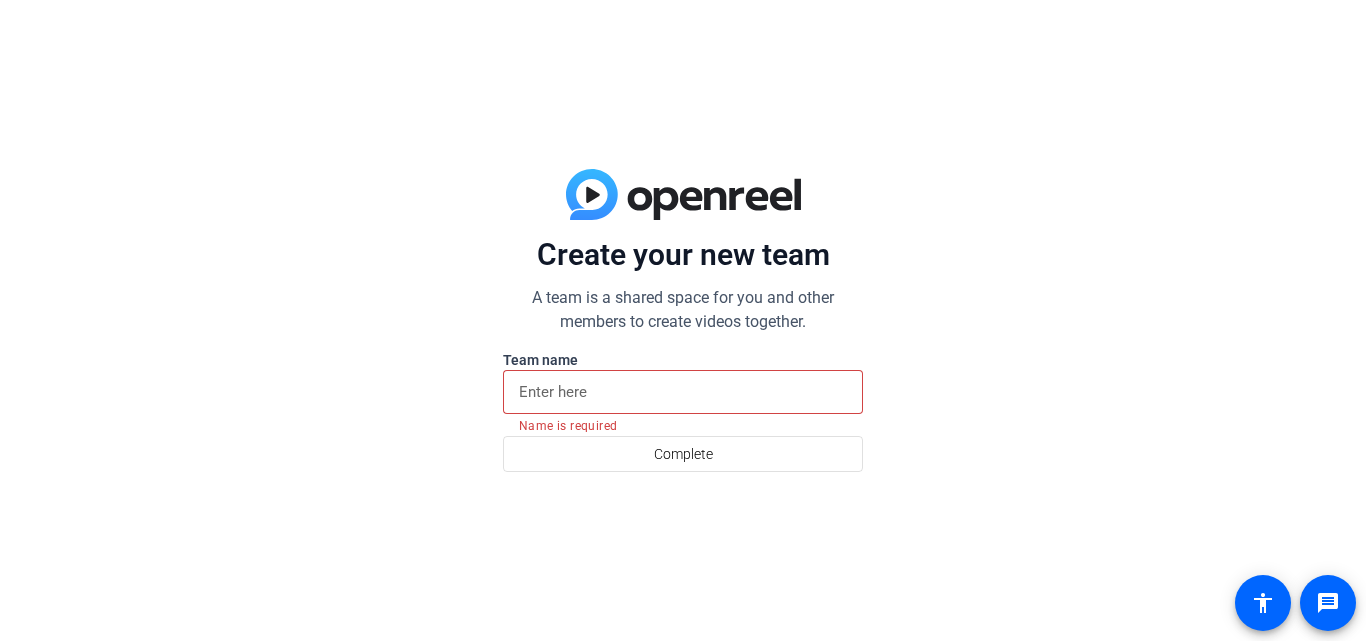 click at bounding box center (683, 392) 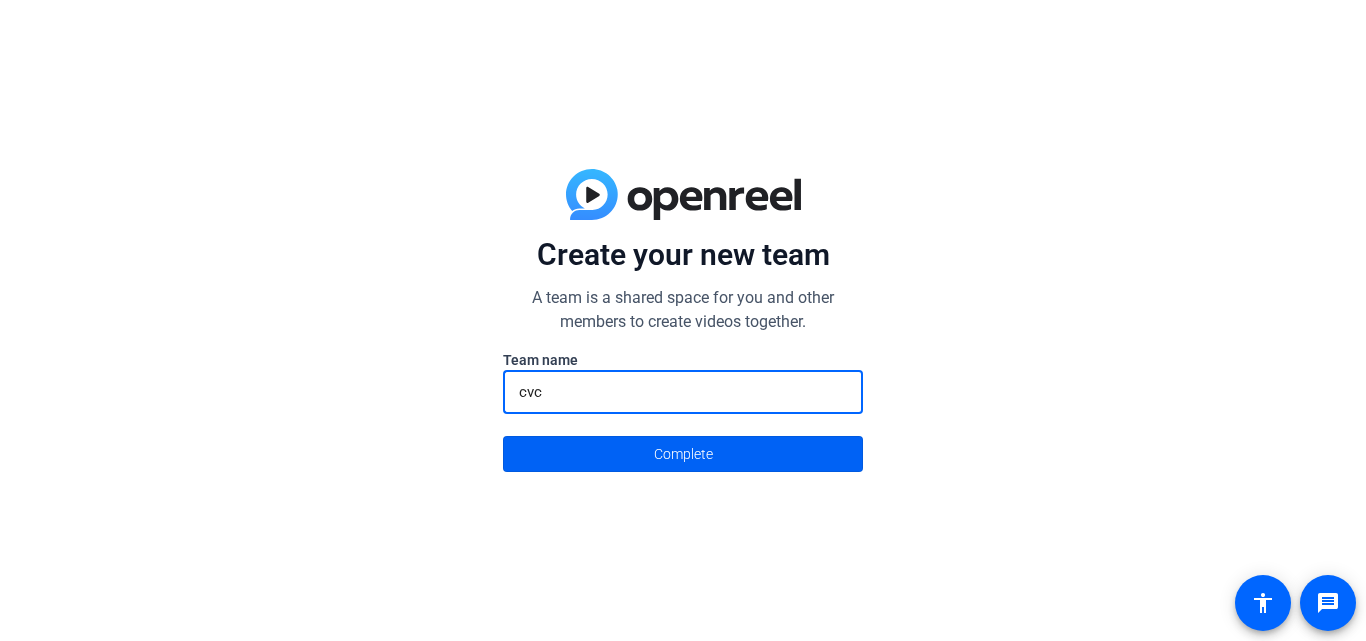 type on "cvc" 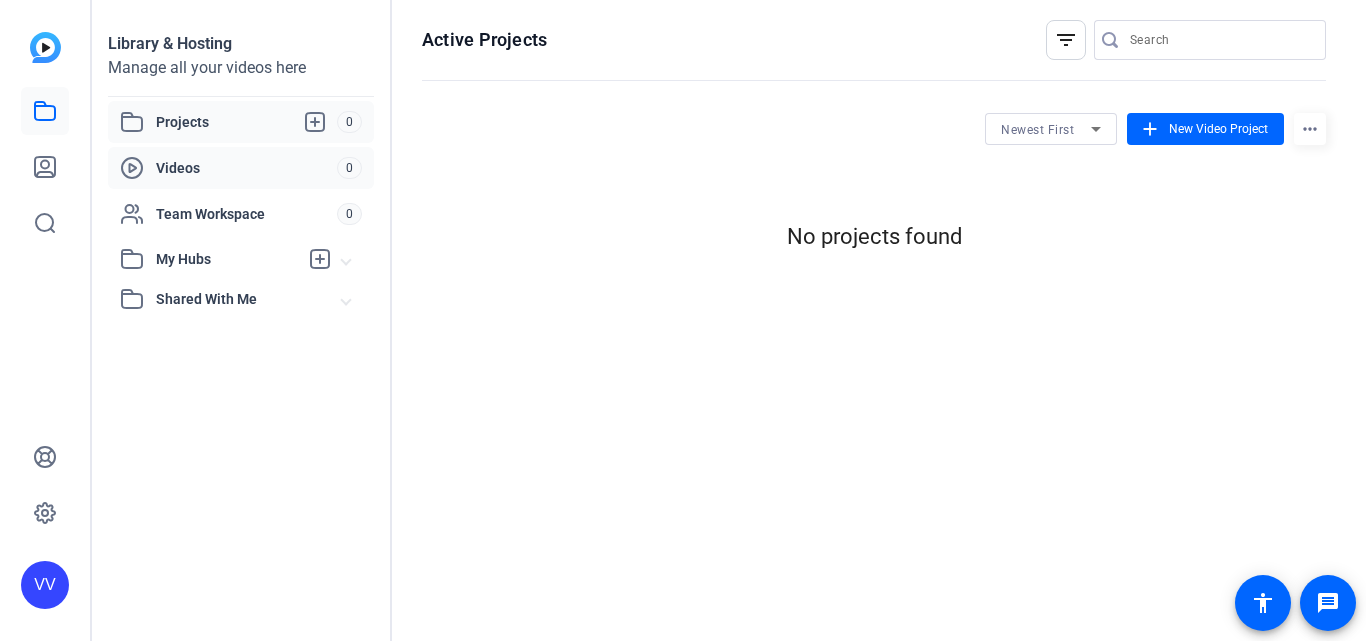 click on "Videos" 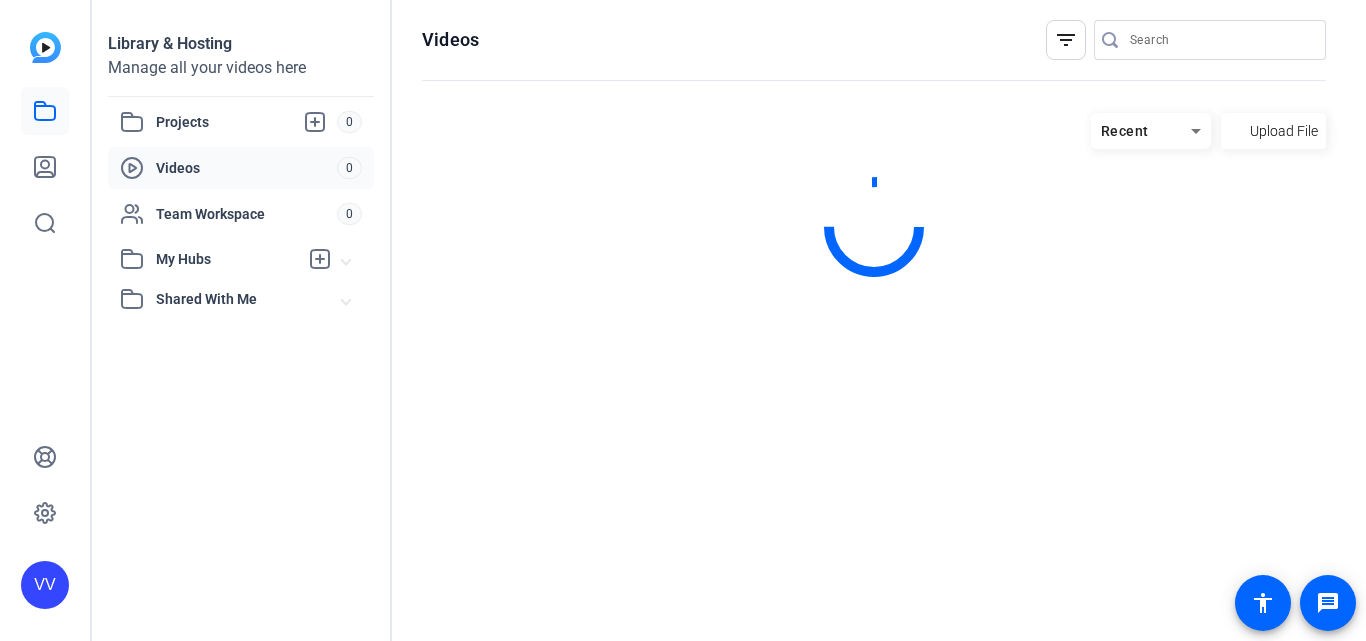 scroll, scrollTop: 0, scrollLeft: 0, axis: both 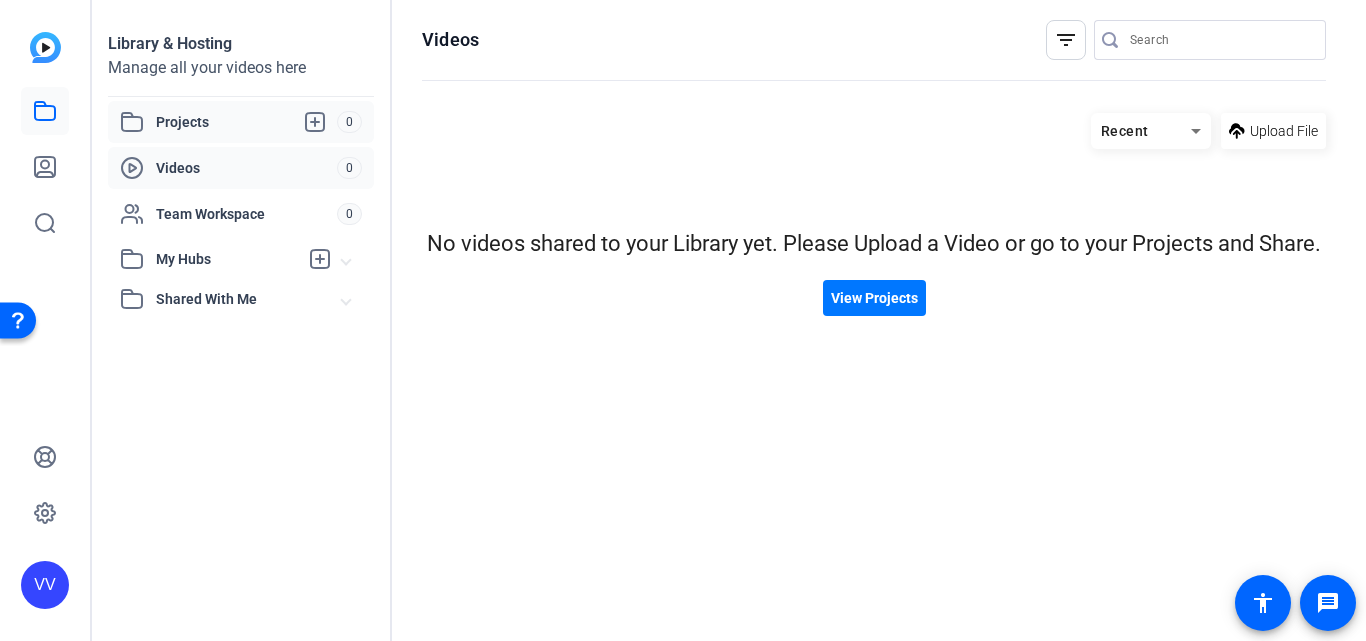 click on "Projects" 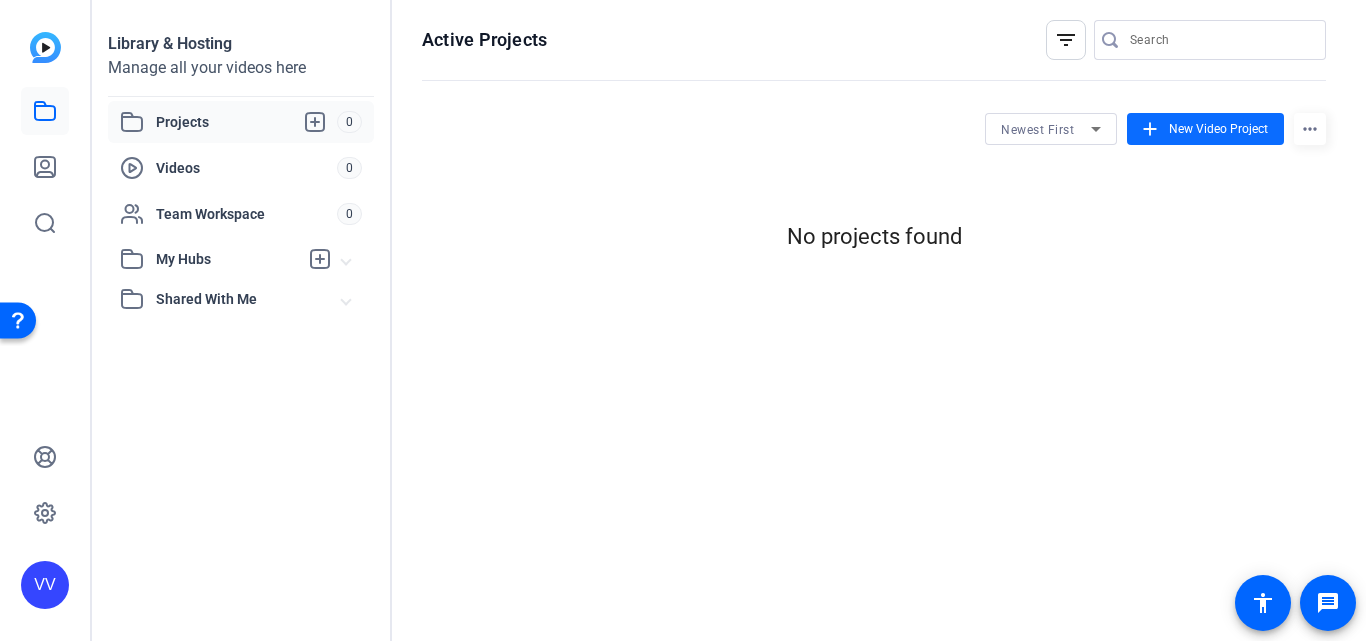 click 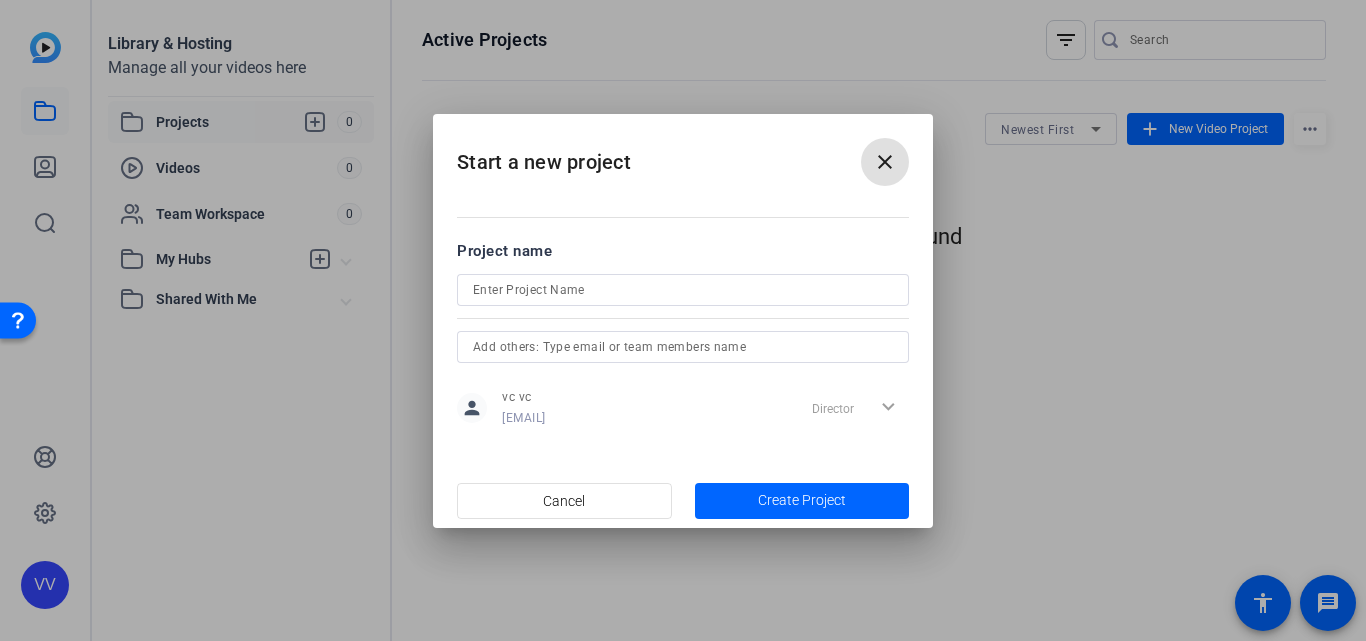 click at bounding box center (683, 290) 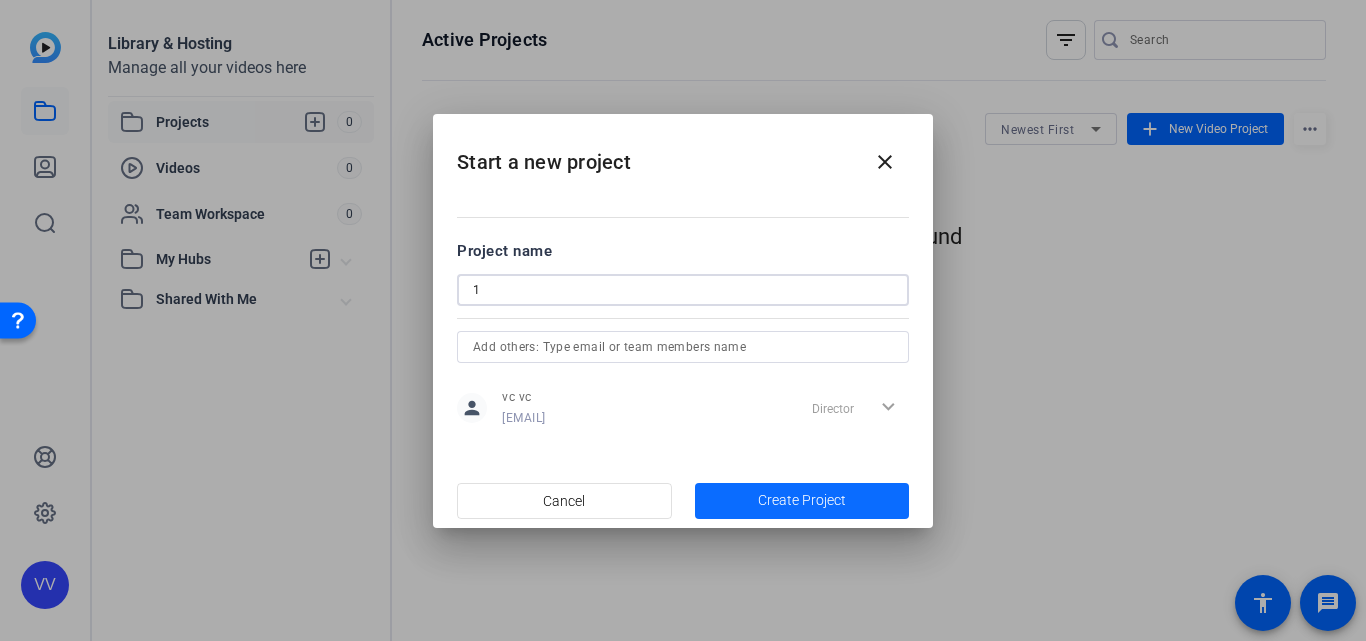 type on "1" 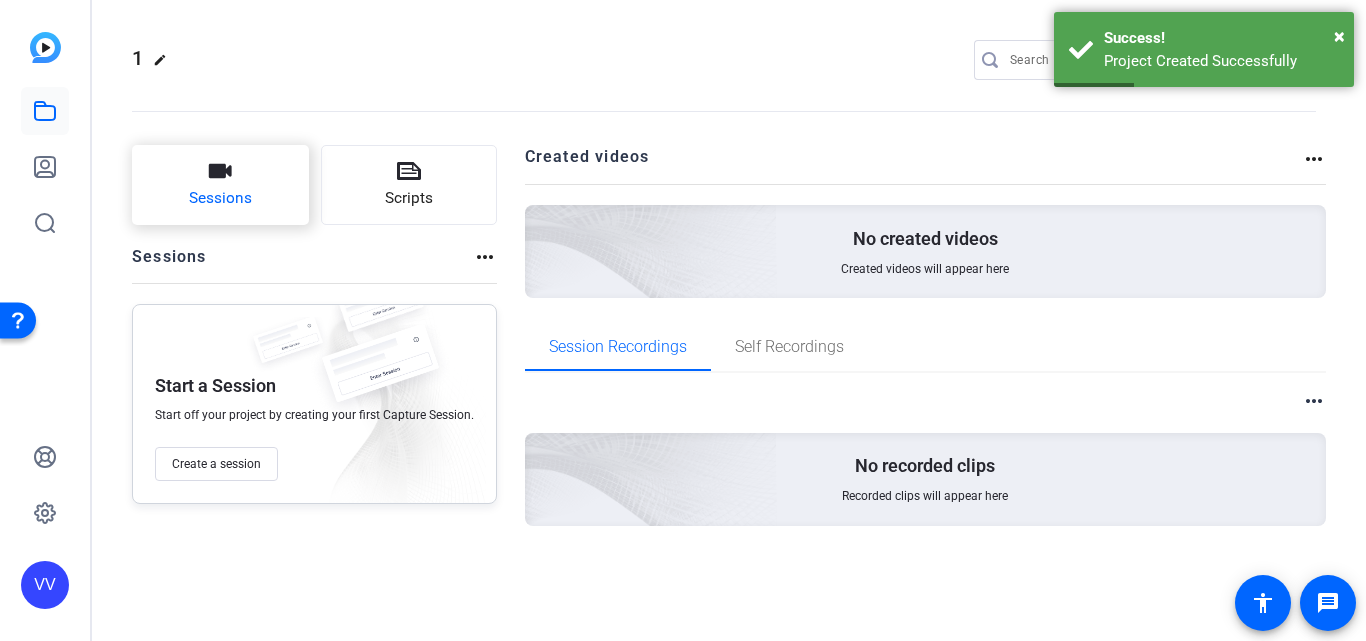 click on "Sessions" 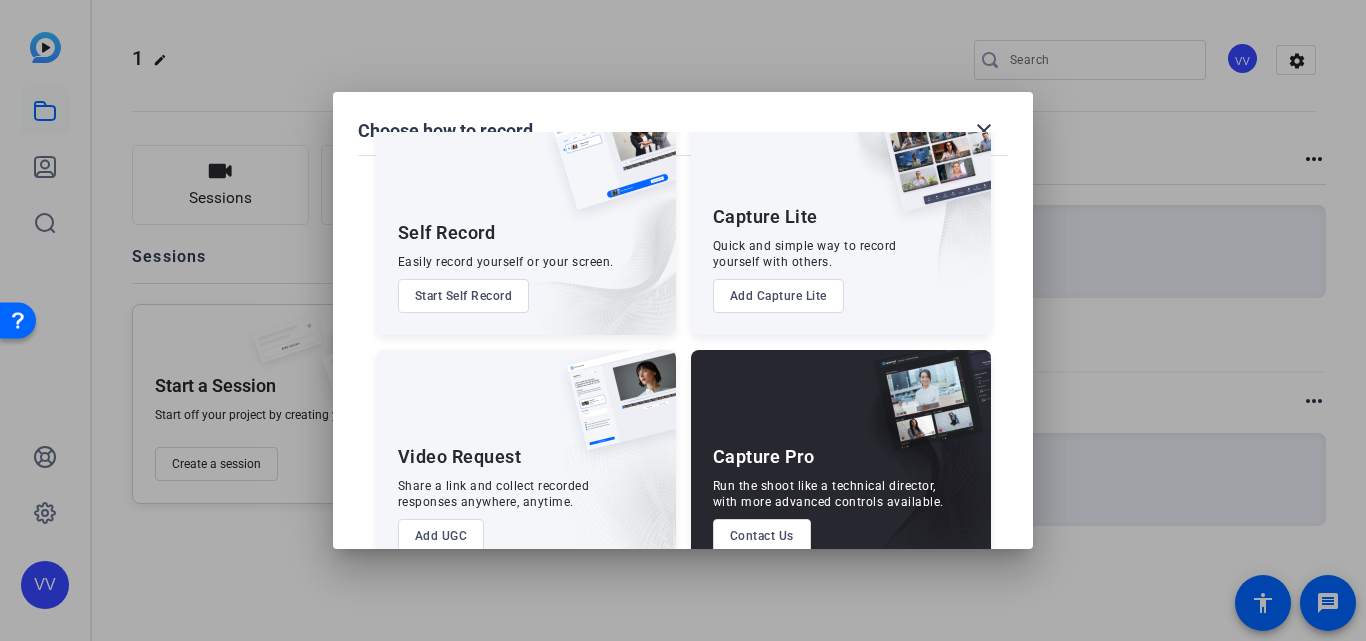 scroll, scrollTop: 0, scrollLeft: 0, axis: both 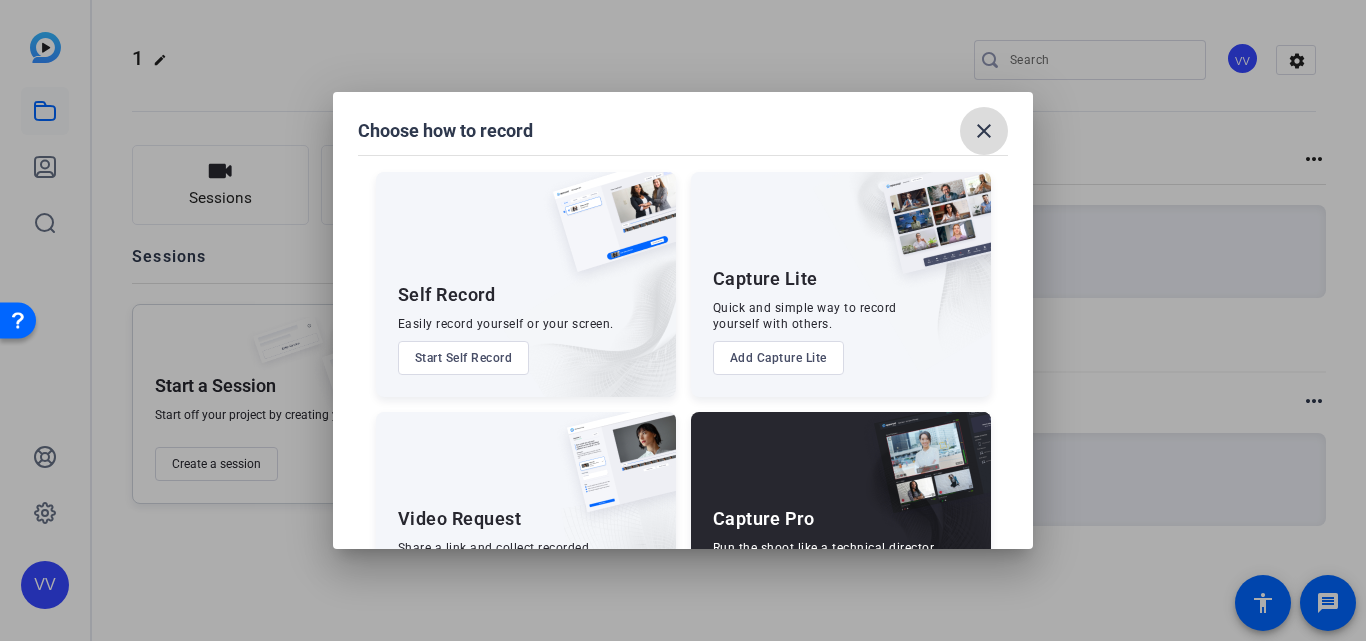 click on "close" at bounding box center [984, 131] 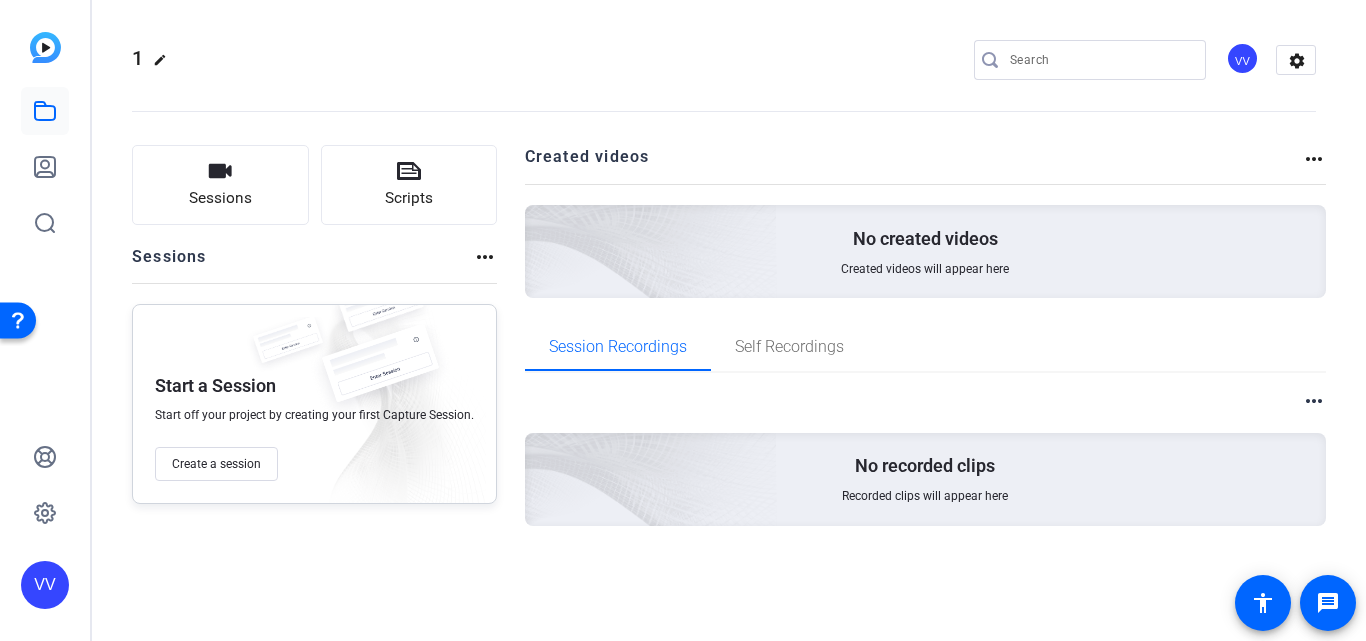 click on "1  edit
VV  settings" 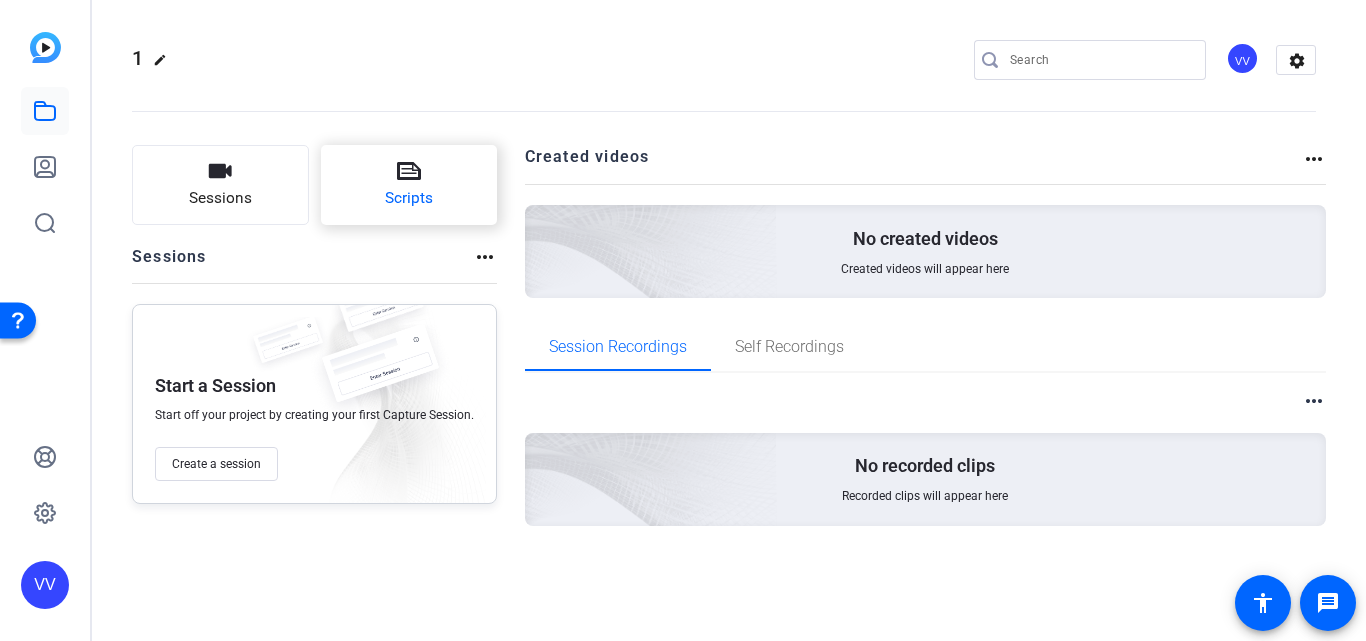 click on "Scripts" 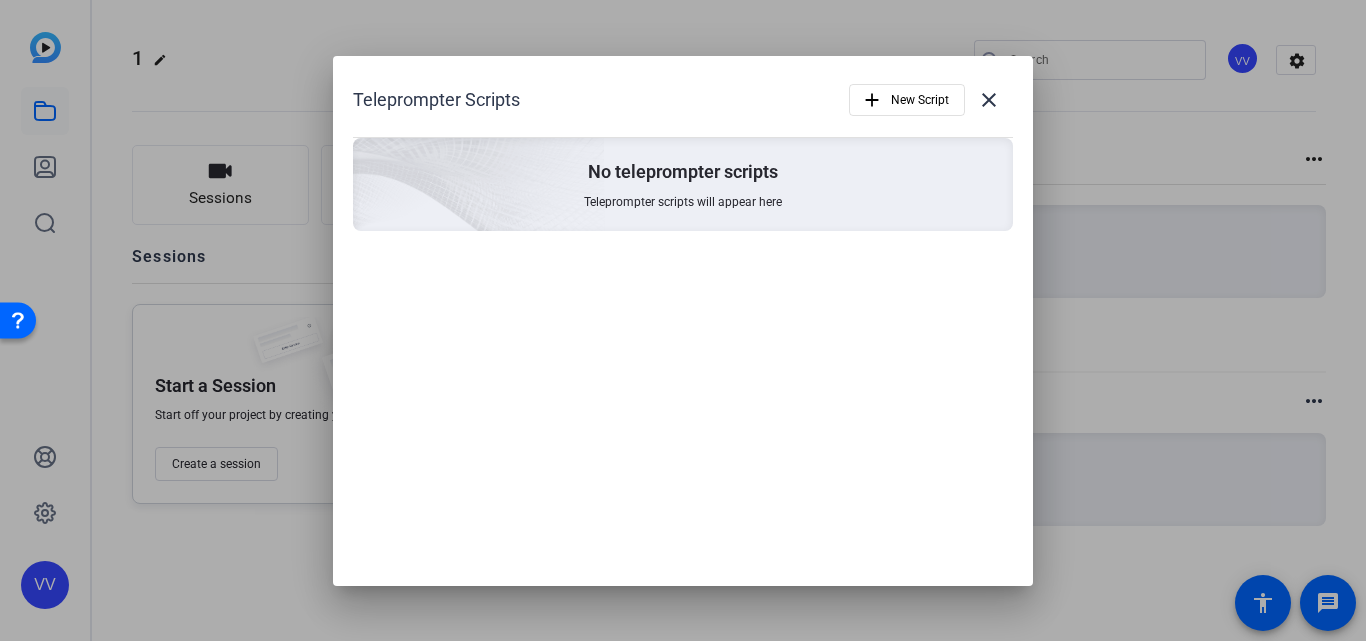 click on "No teleprompter scripts" at bounding box center (683, 172) 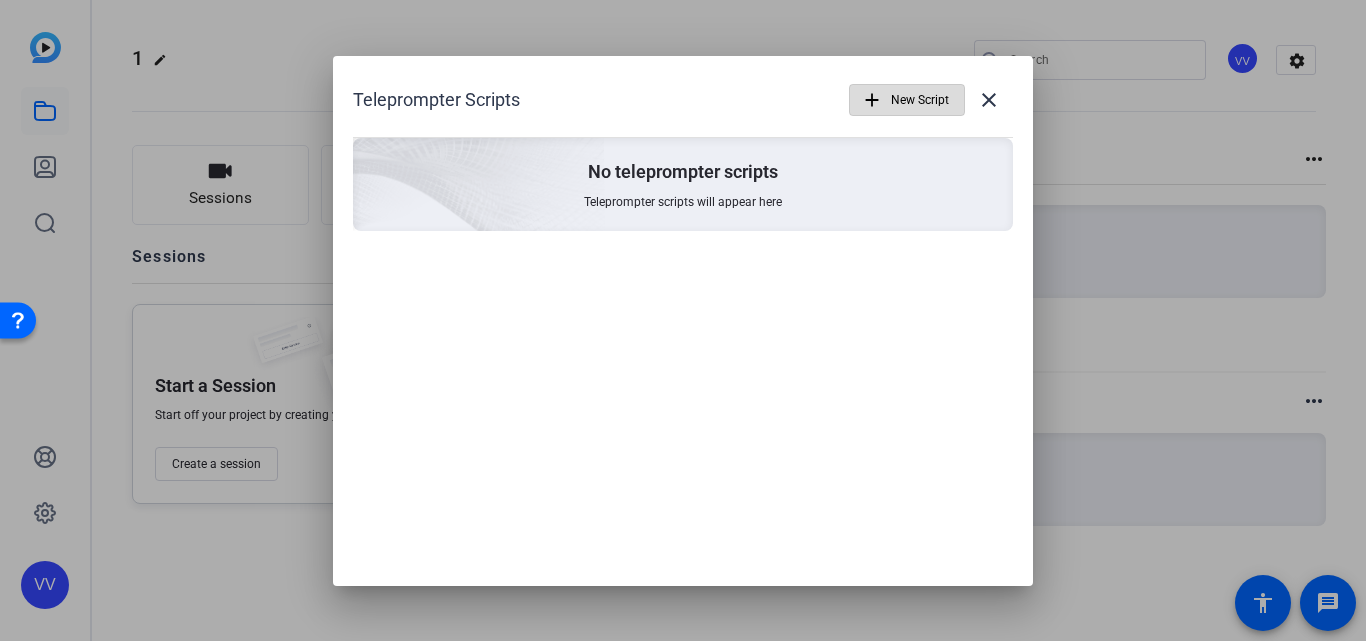 click on "New Script" at bounding box center (920, 100) 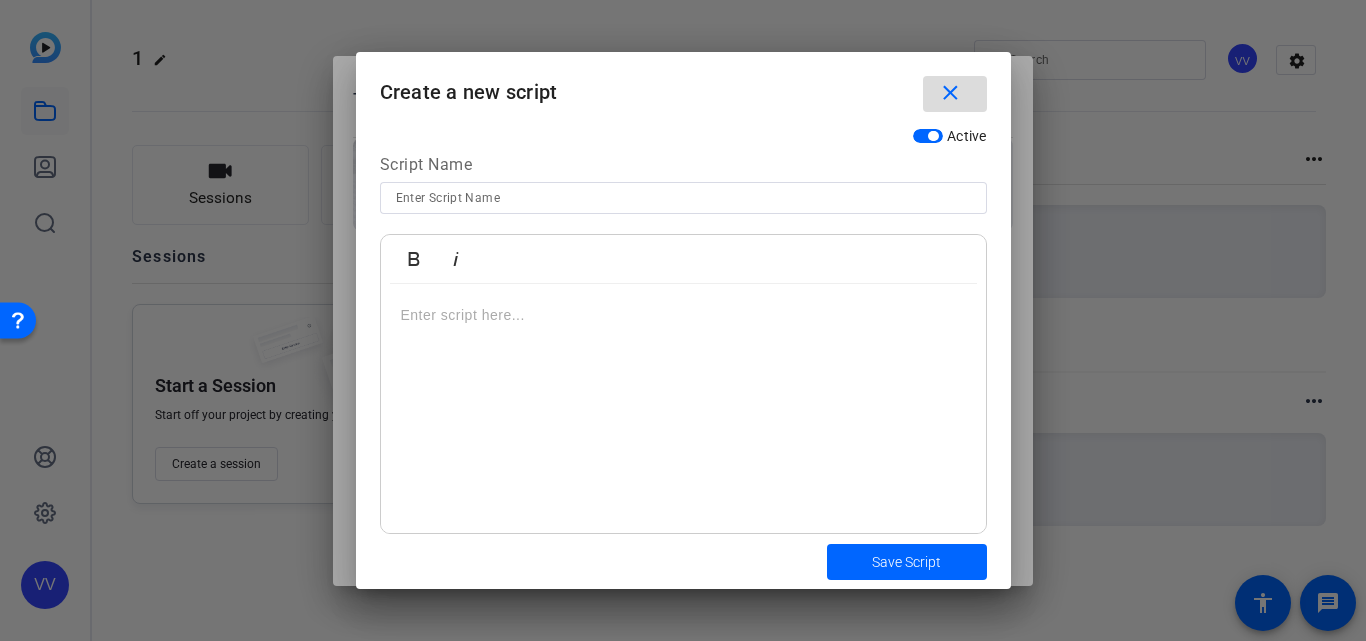 click on "close" at bounding box center [950, 93] 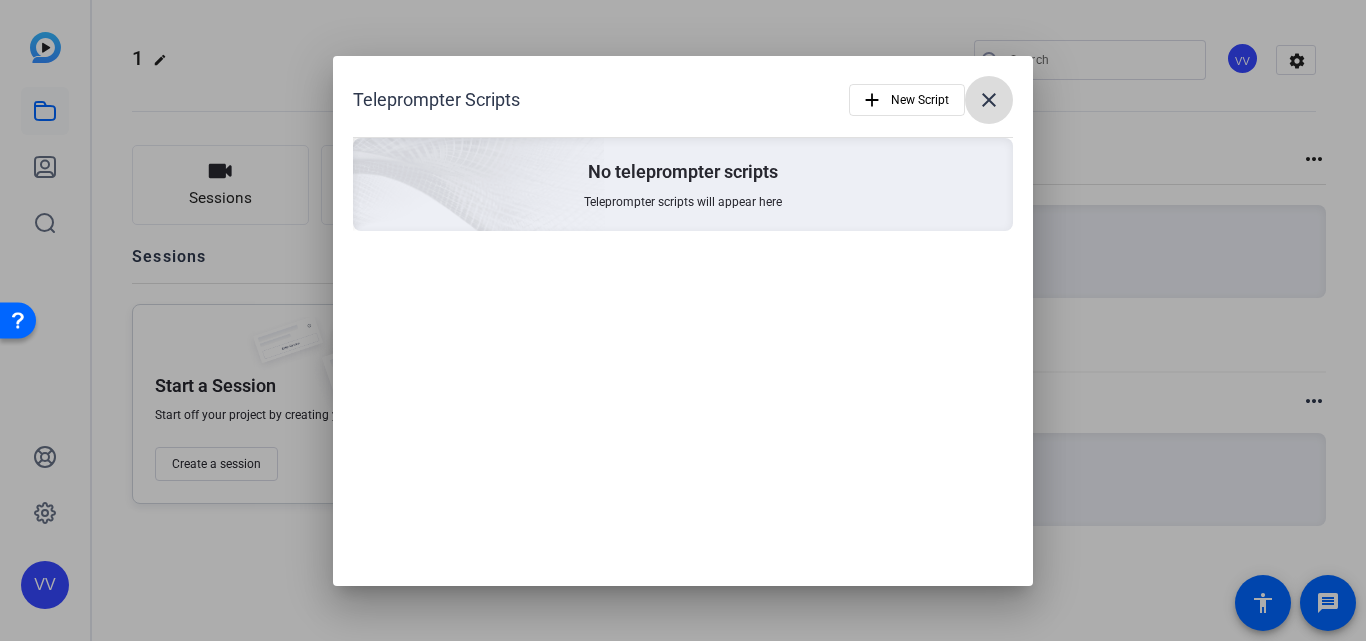 click at bounding box center (989, 100) 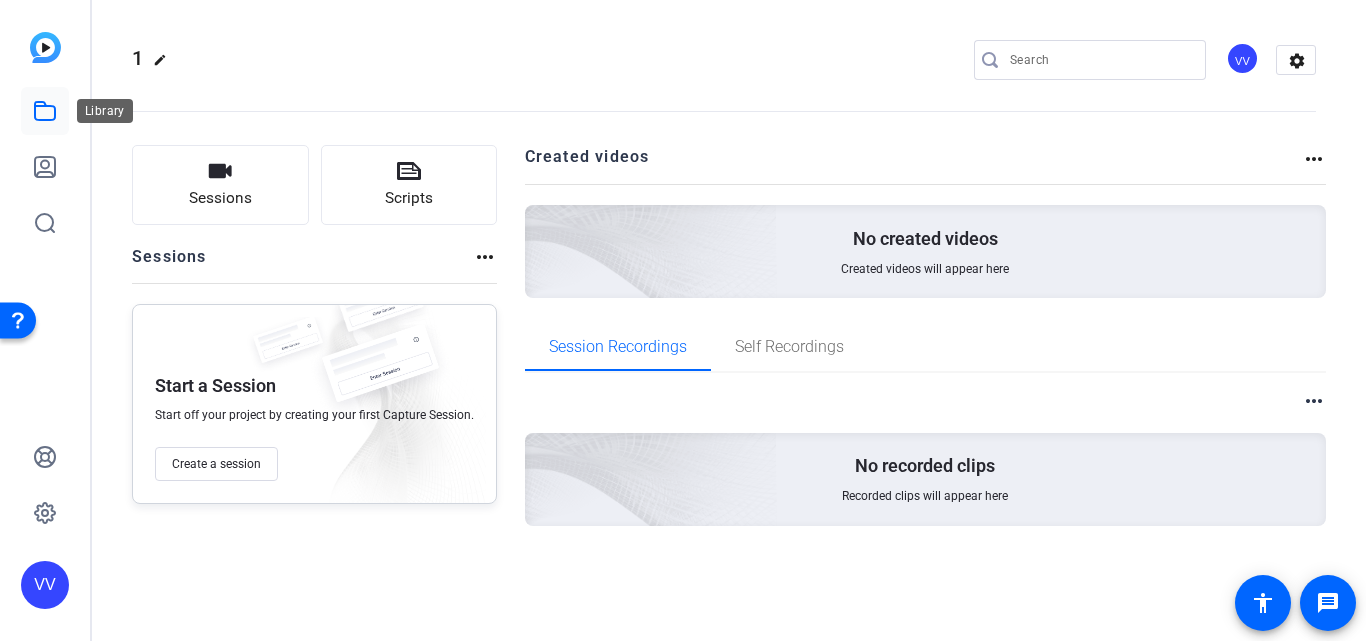 drag, startPoint x: 50, startPoint y: 112, endPoint x: 58, endPoint y: 59, distance: 53.600372 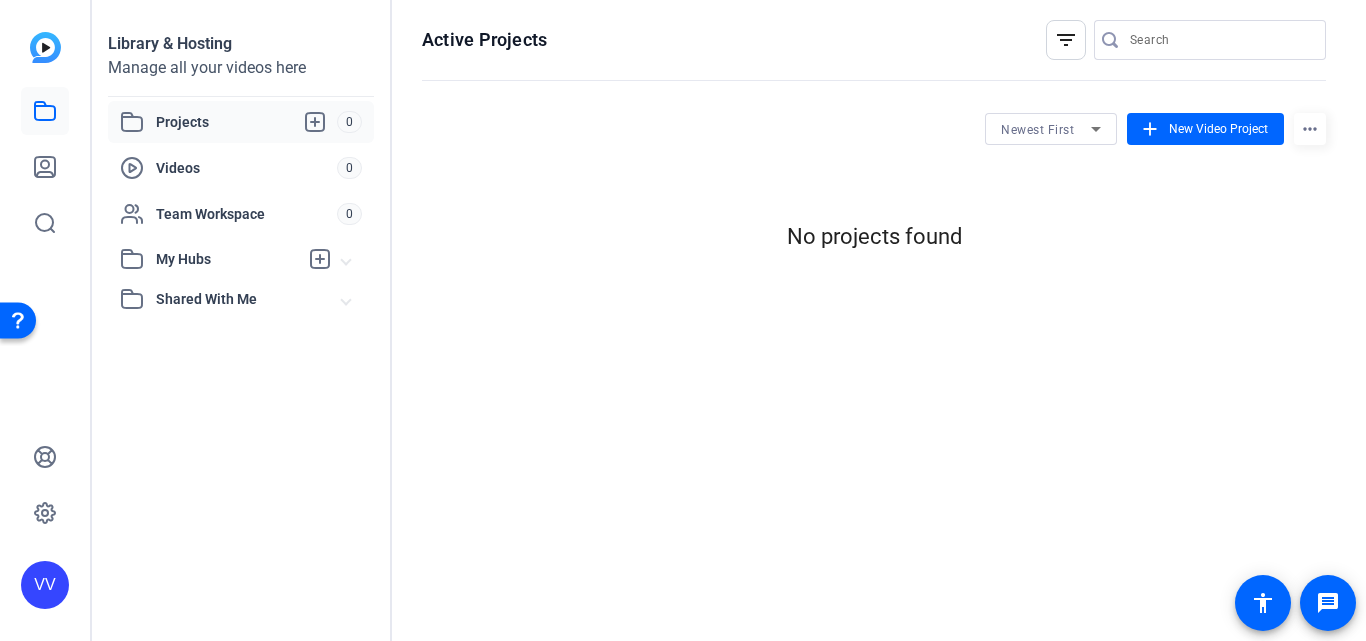 click 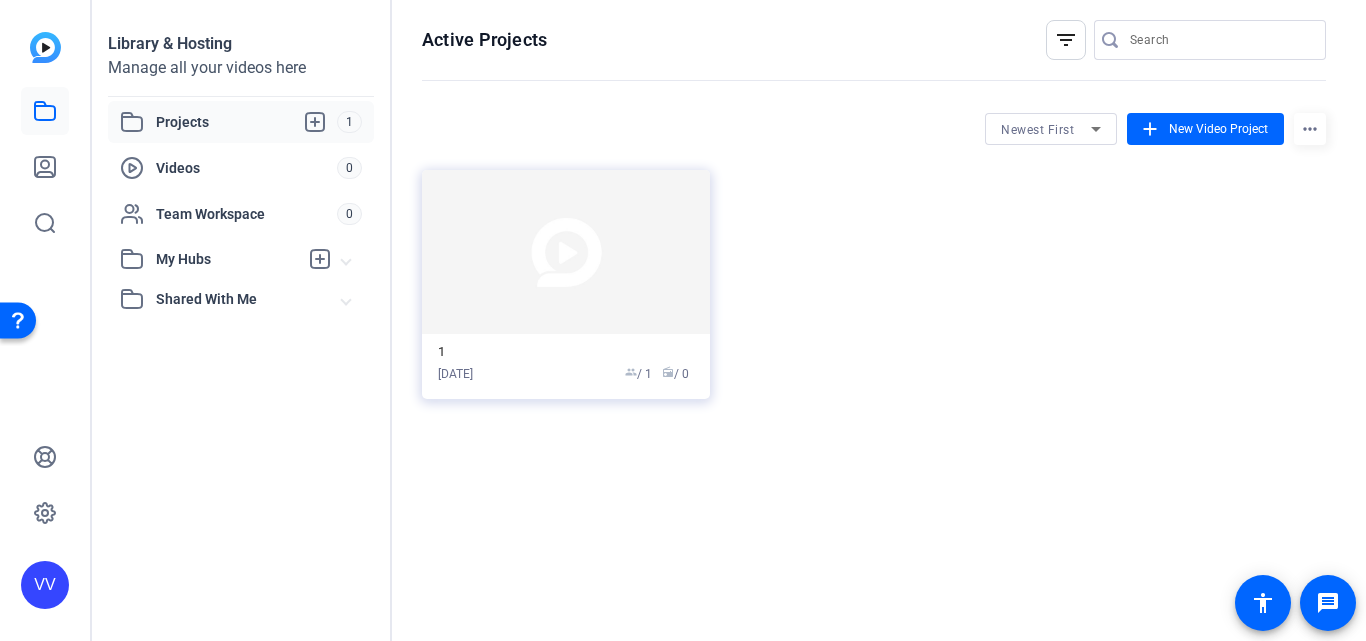 click on "more_horiz" 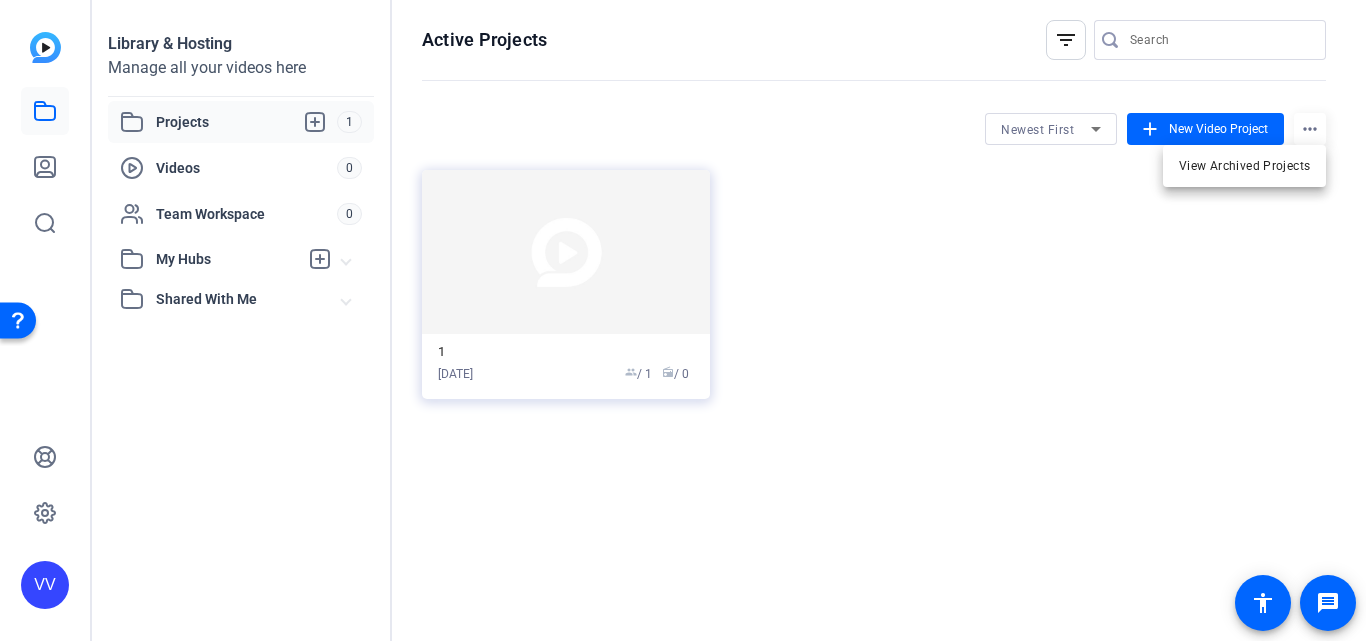 click at bounding box center [683, 320] 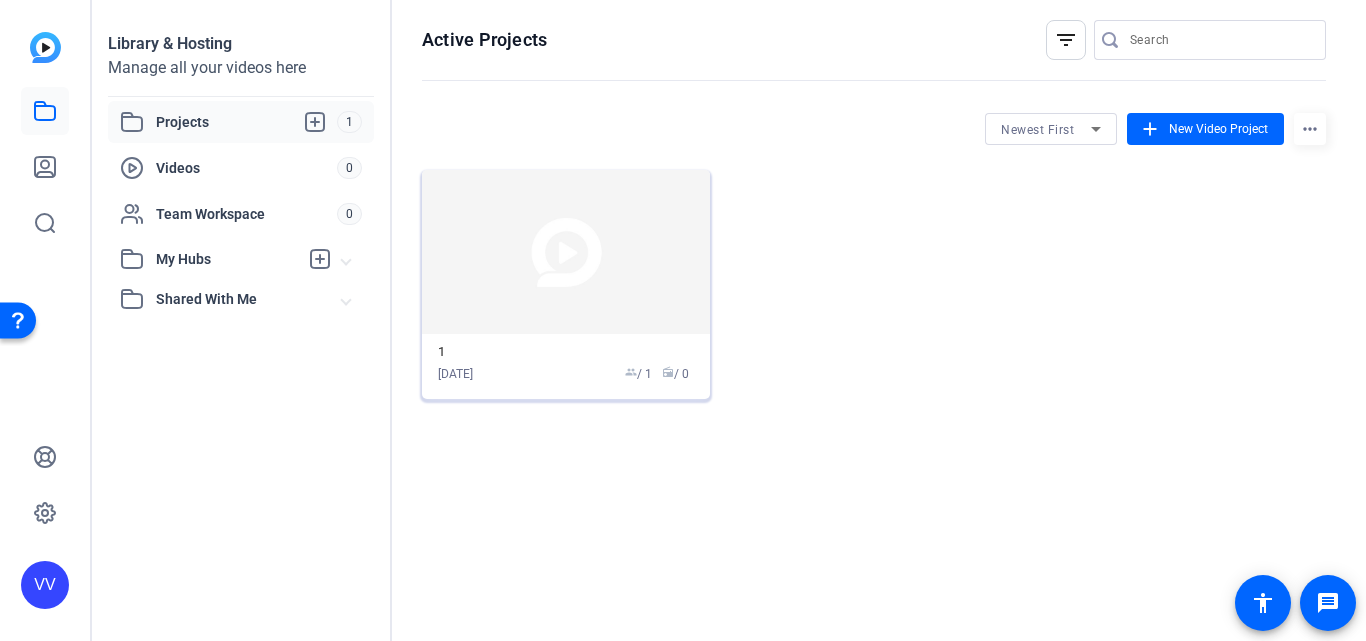 click 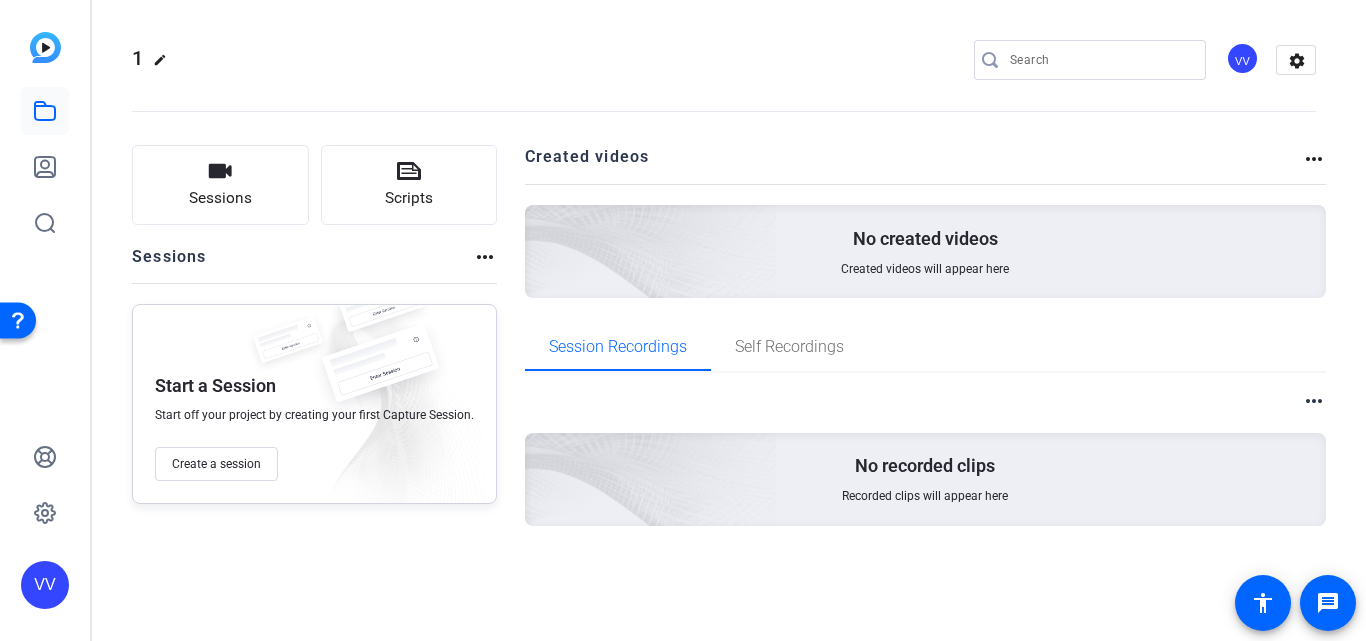 click on "more_horiz" 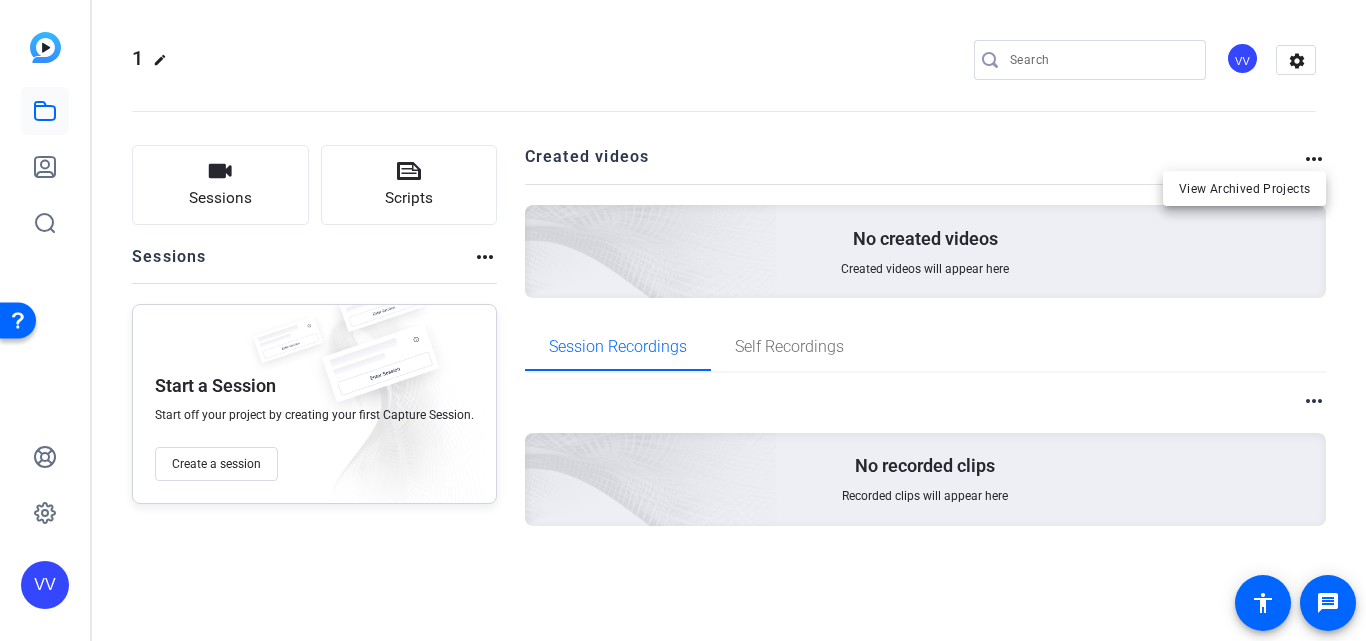 click at bounding box center [683, 320] 